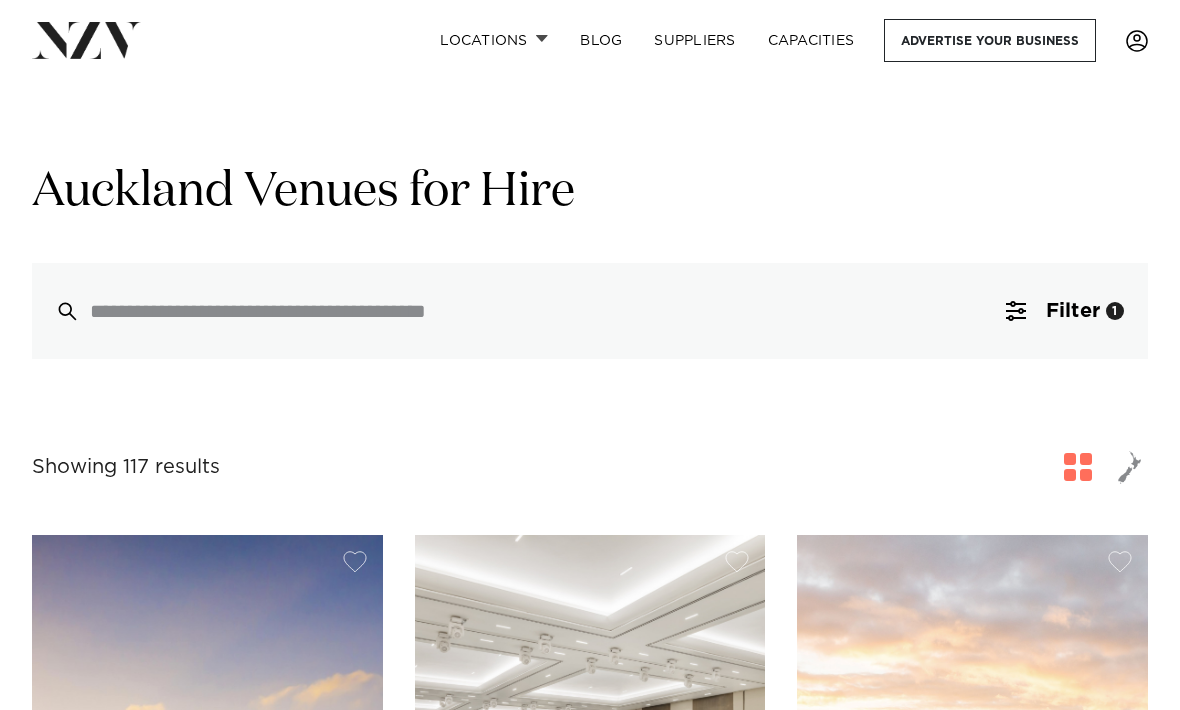 scroll, scrollTop: 0, scrollLeft: 0, axis: both 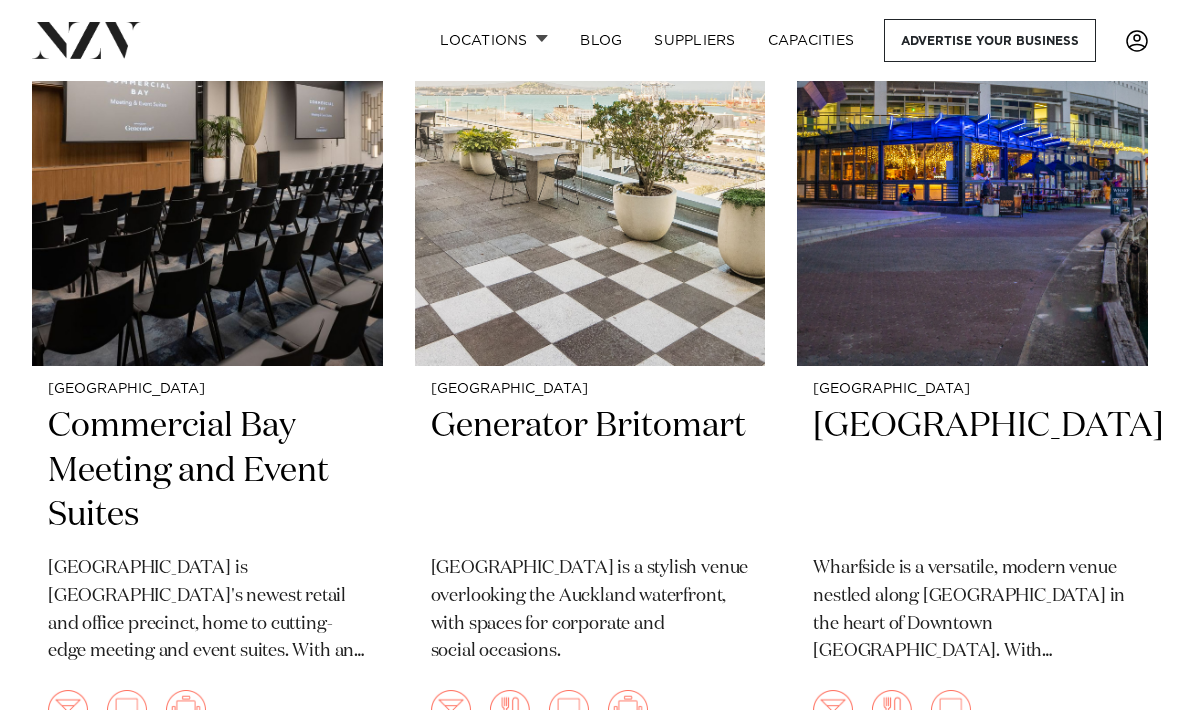 click at bounding box center [628, 710] 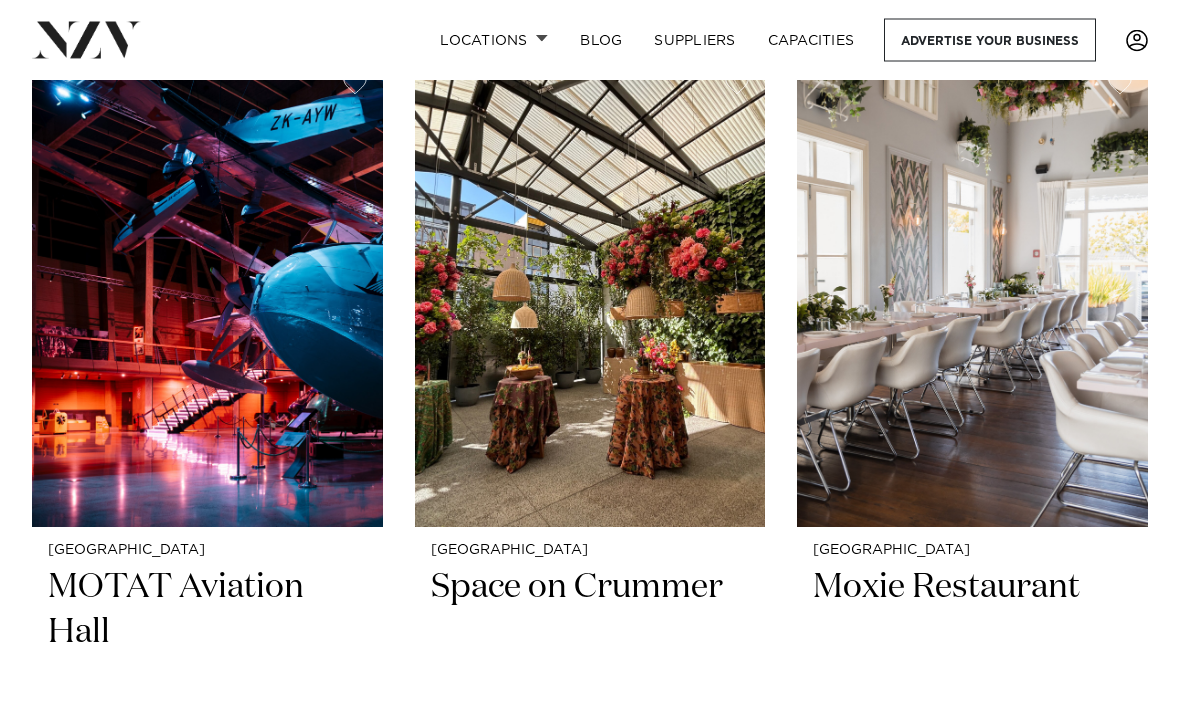 scroll, scrollTop: 10445, scrollLeft: 0, axis: vertical 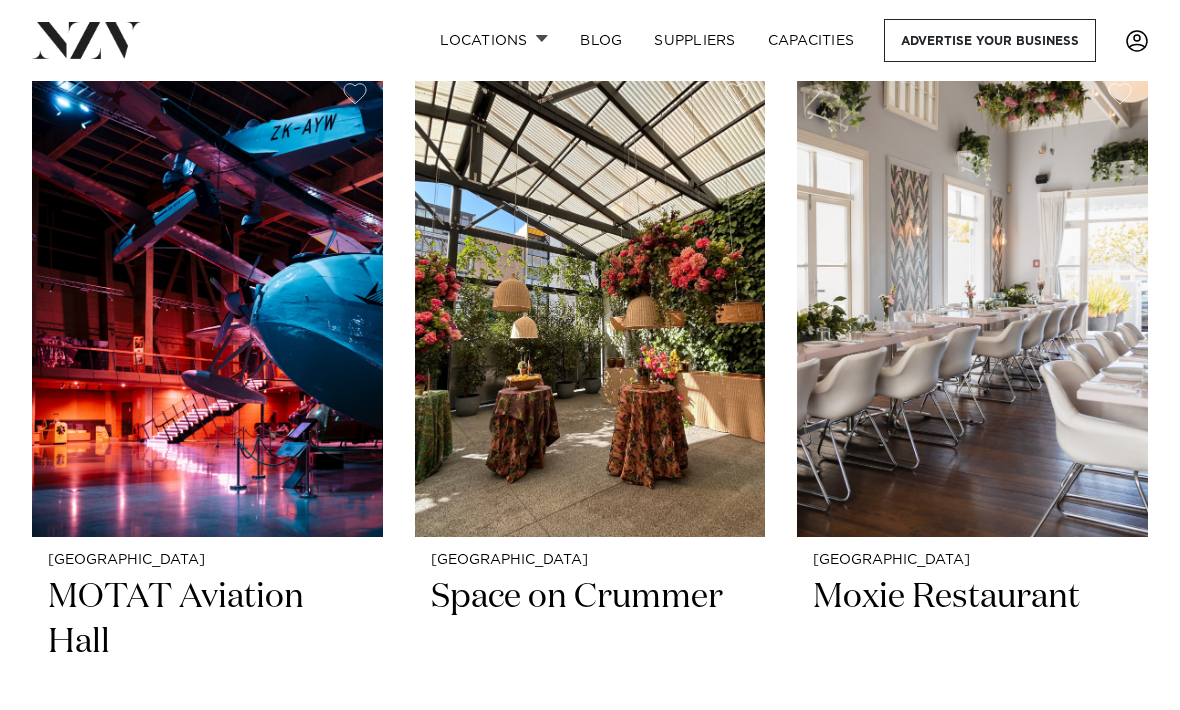 click on "Space on Crummer" at bounding box center [590, 643] 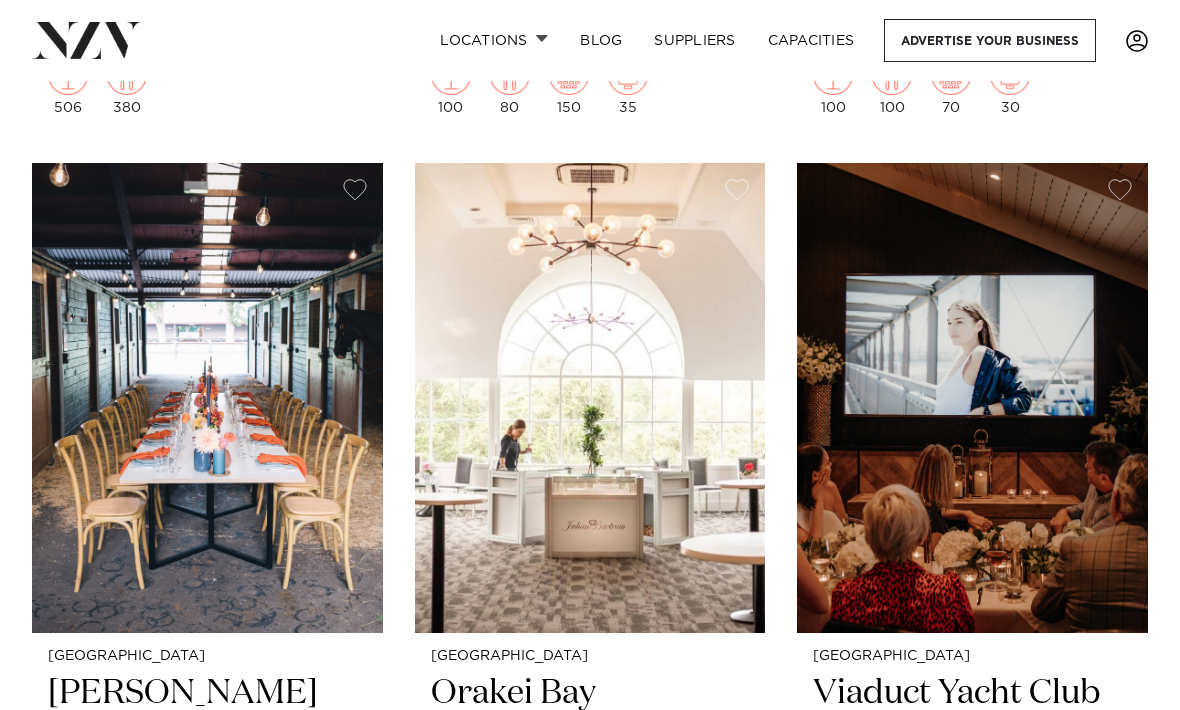 scroll, scrollTop: 28383, scrollLeft: 0, axis: vertical 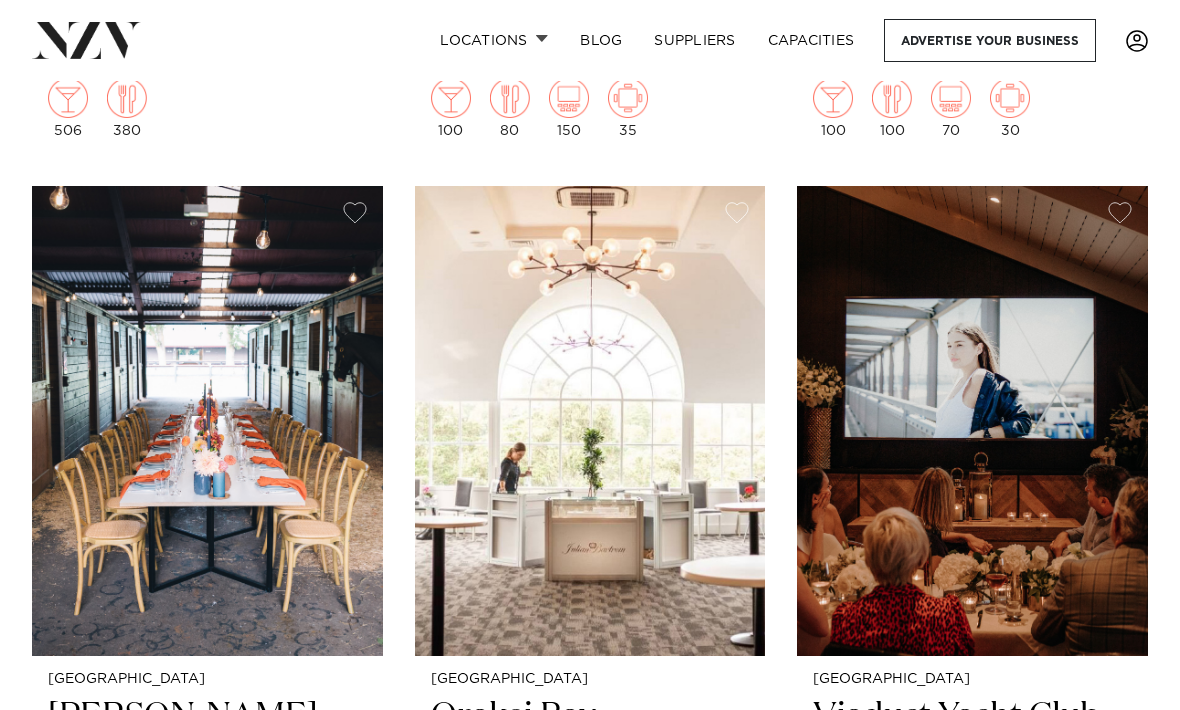 click on "Auckland
Viaduct Yacht Club
Unique private function space overlooking the boats of the Viaduct Harbour Marina
200
90
100" at bounding box center [972, 856] 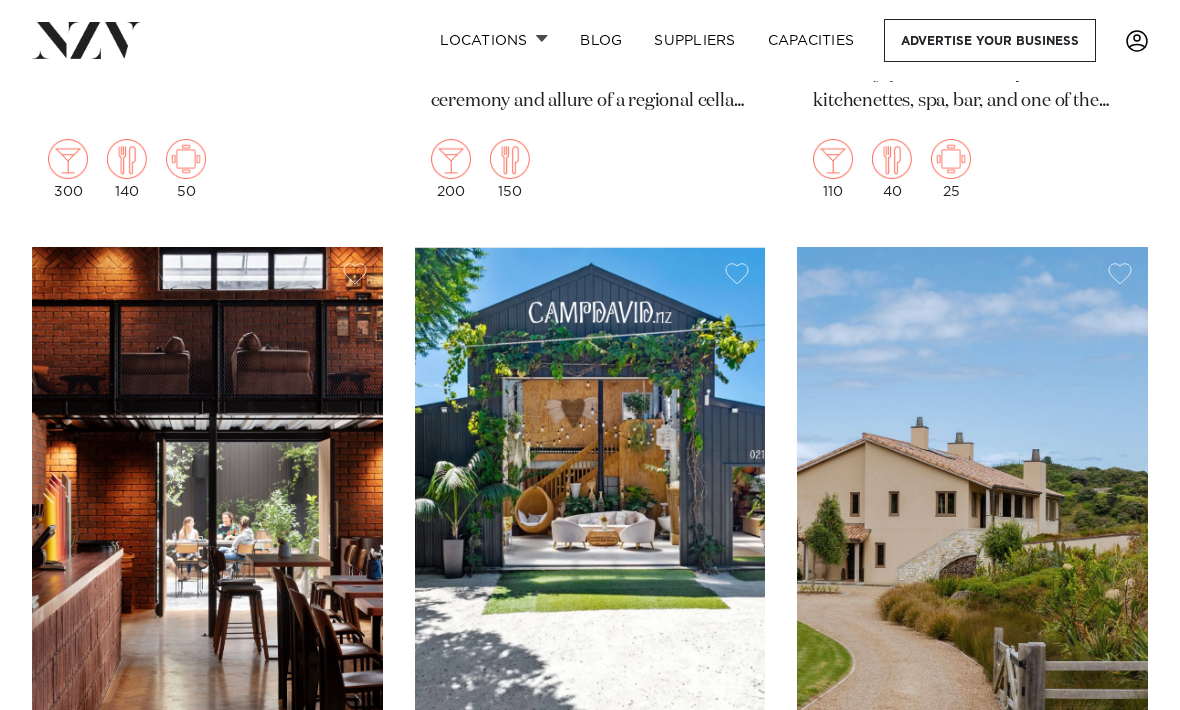 scroll, scrollTop: 30125, scrollLeft: 0, axis: vertical 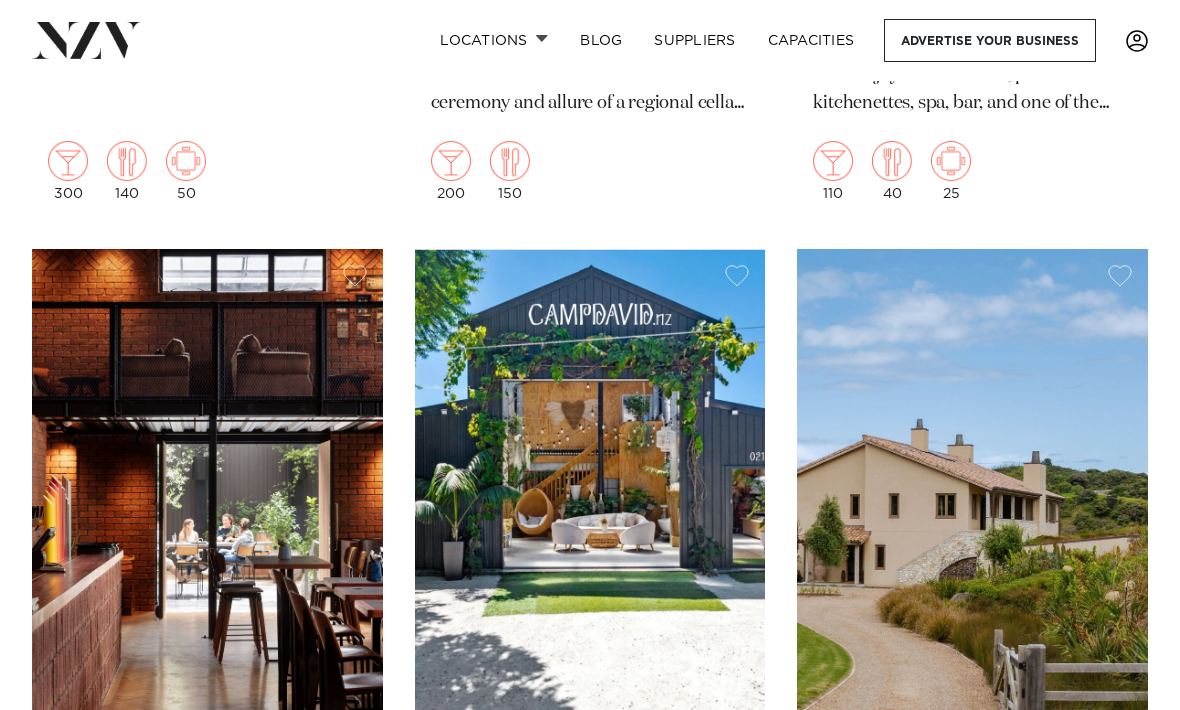 click at bounding box center (590, 484) 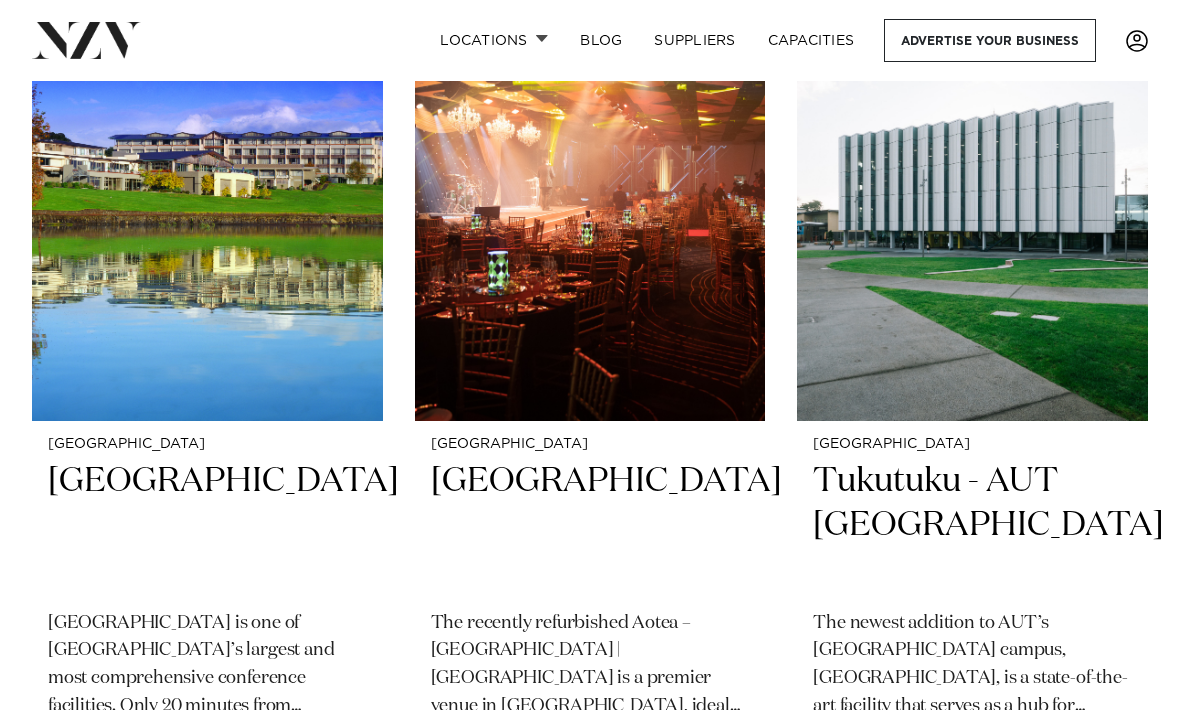 scroll, scrollTop: 12364, scrollLeft: 0, axis: vertical 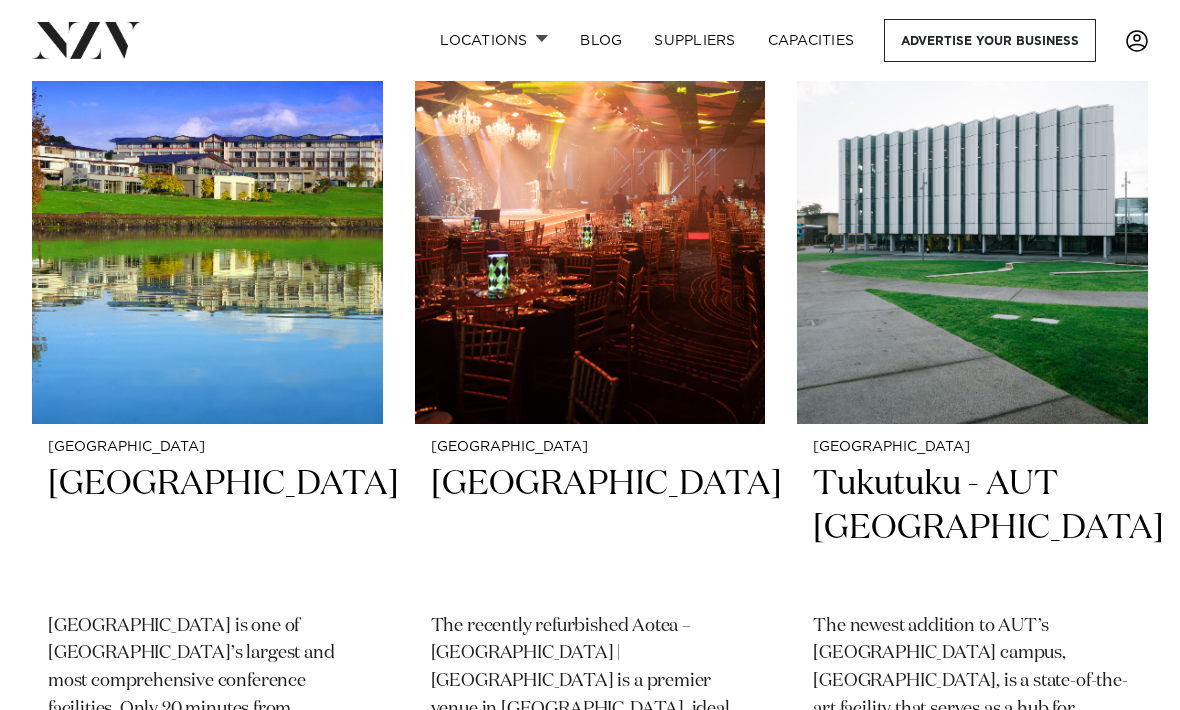 click on "Waipuna Hotel & Conference Centre" at bounding box center [207, 530] 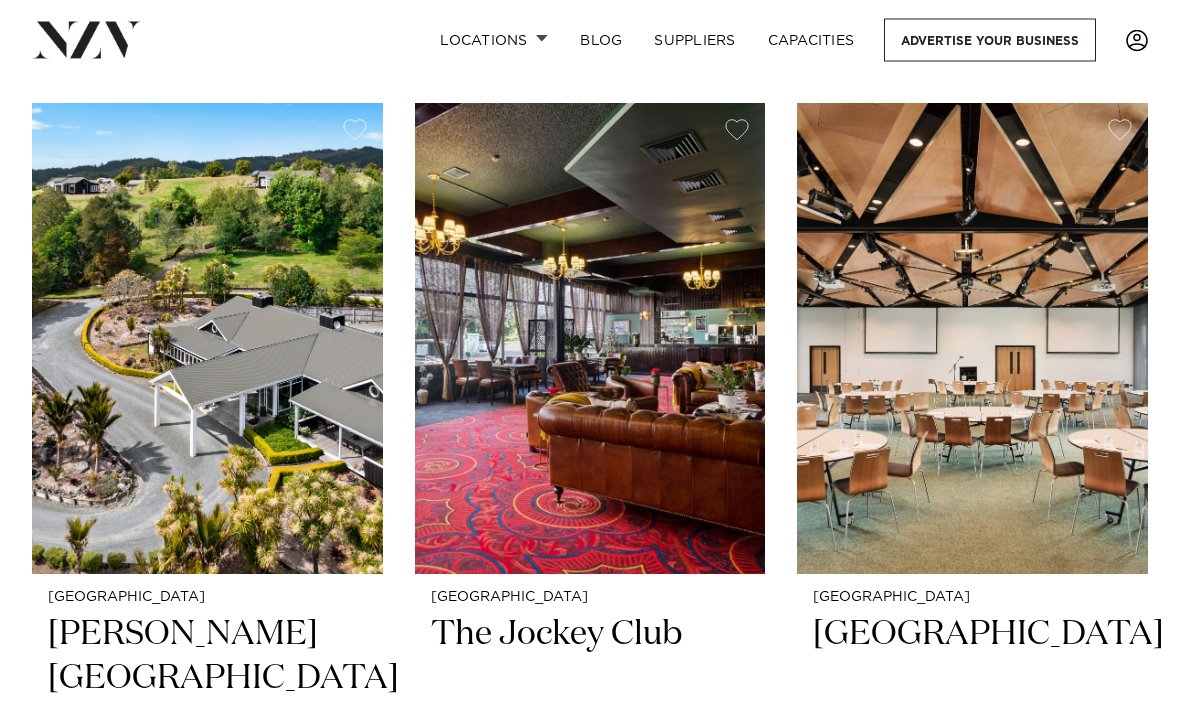 scroll, scrollTop: 19437, scrollLeft: 0, axis: vertical 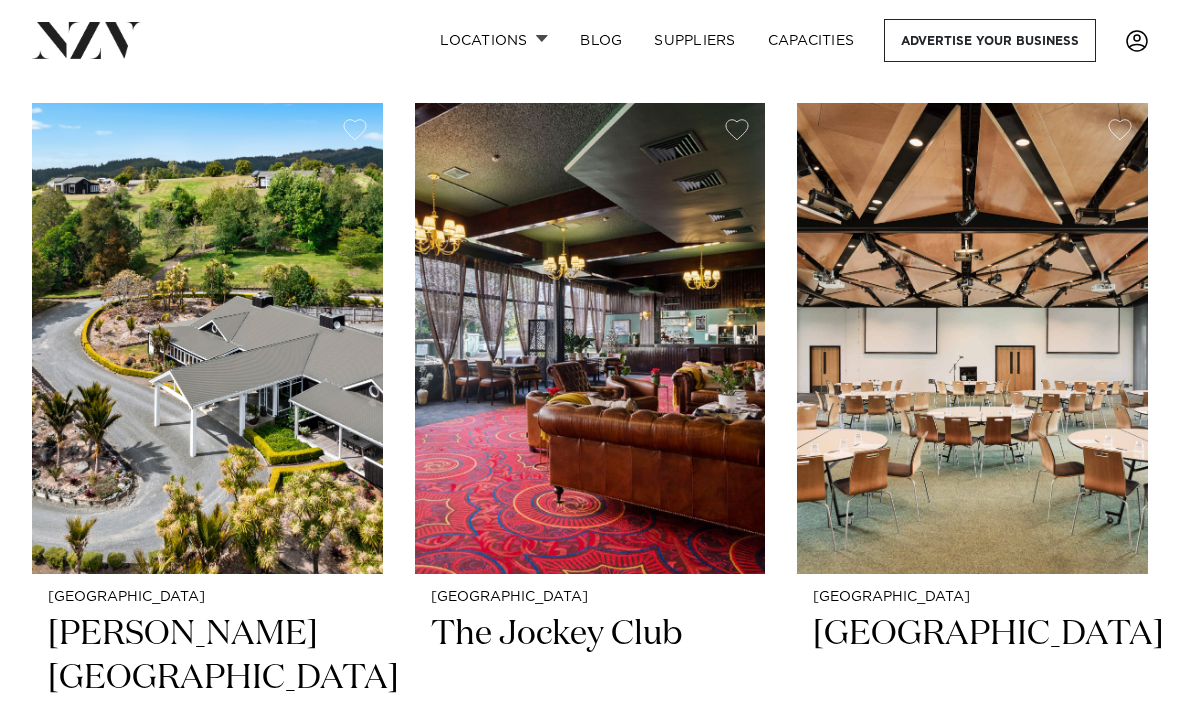 click at bounding box center [590, 338] 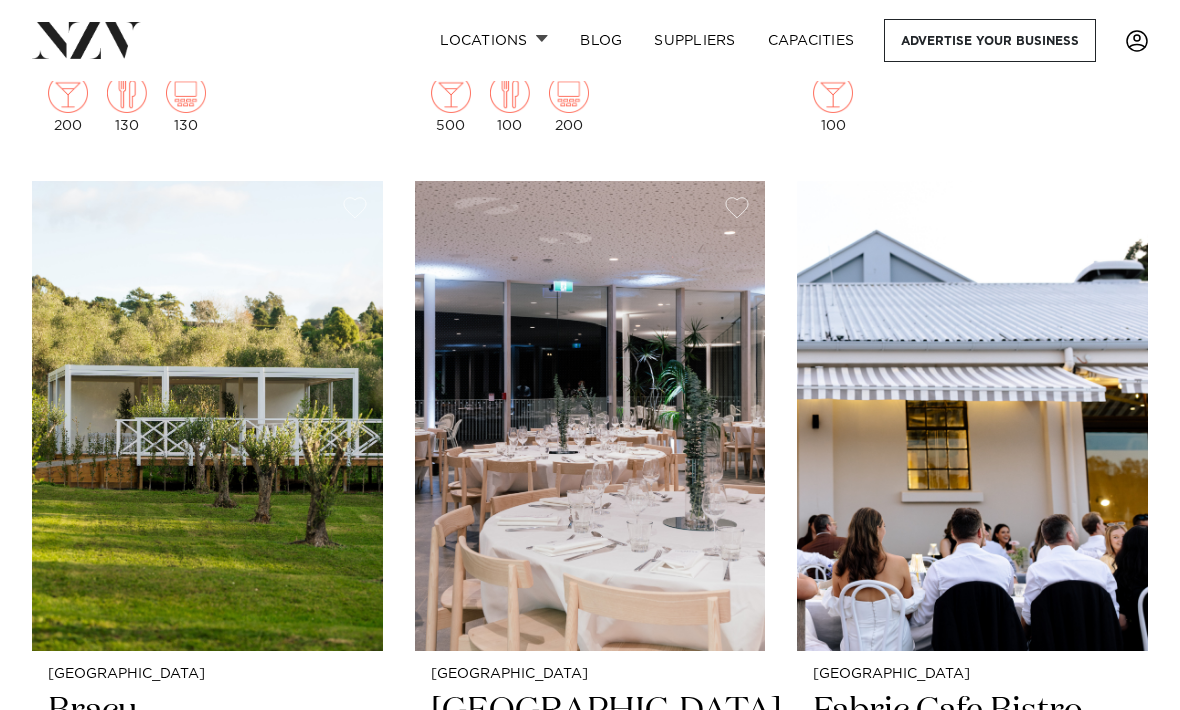 scroll, scrollTop: 16650, scrollLeft: 0, axis: vertical 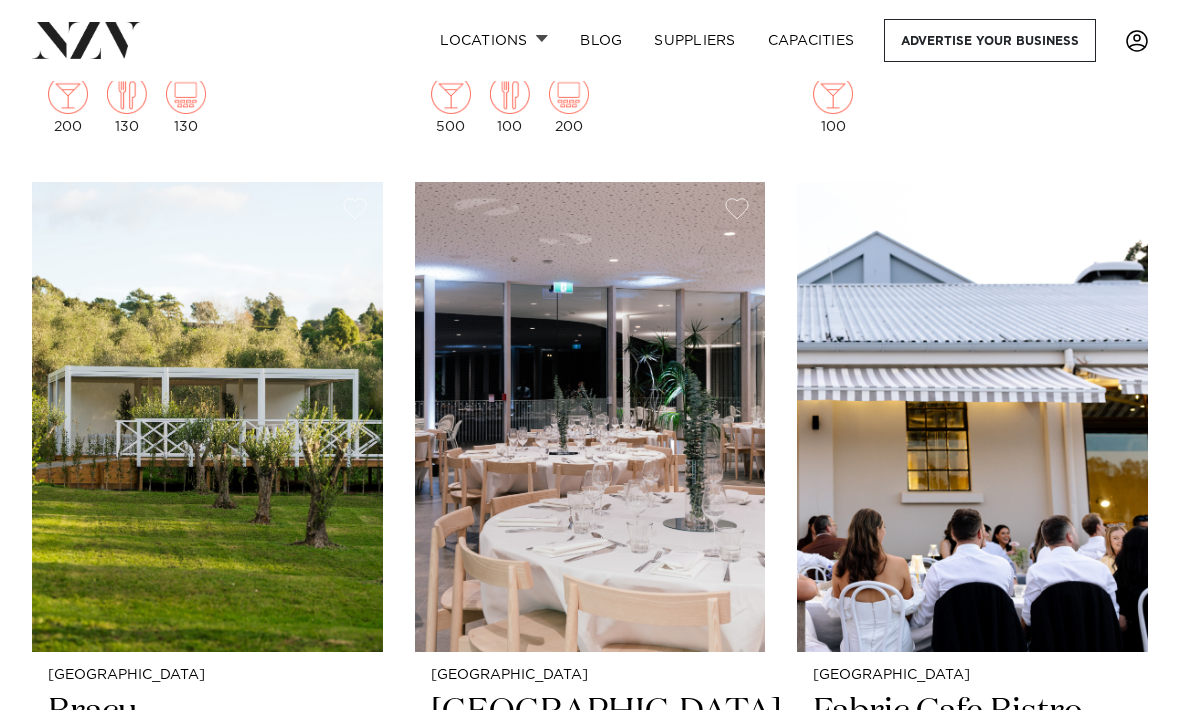 click on "Capacities" at bounding box center (811, 40) 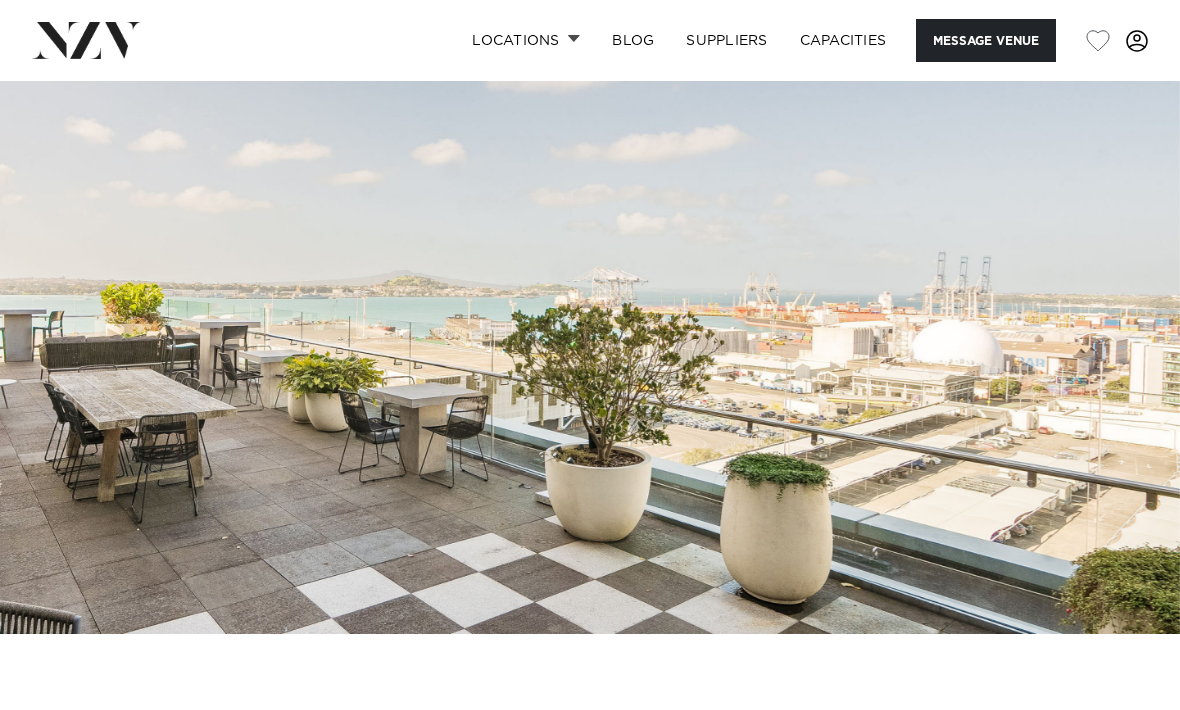 scroll, scrollTop: 0, scrollLeft: 0, axis: both 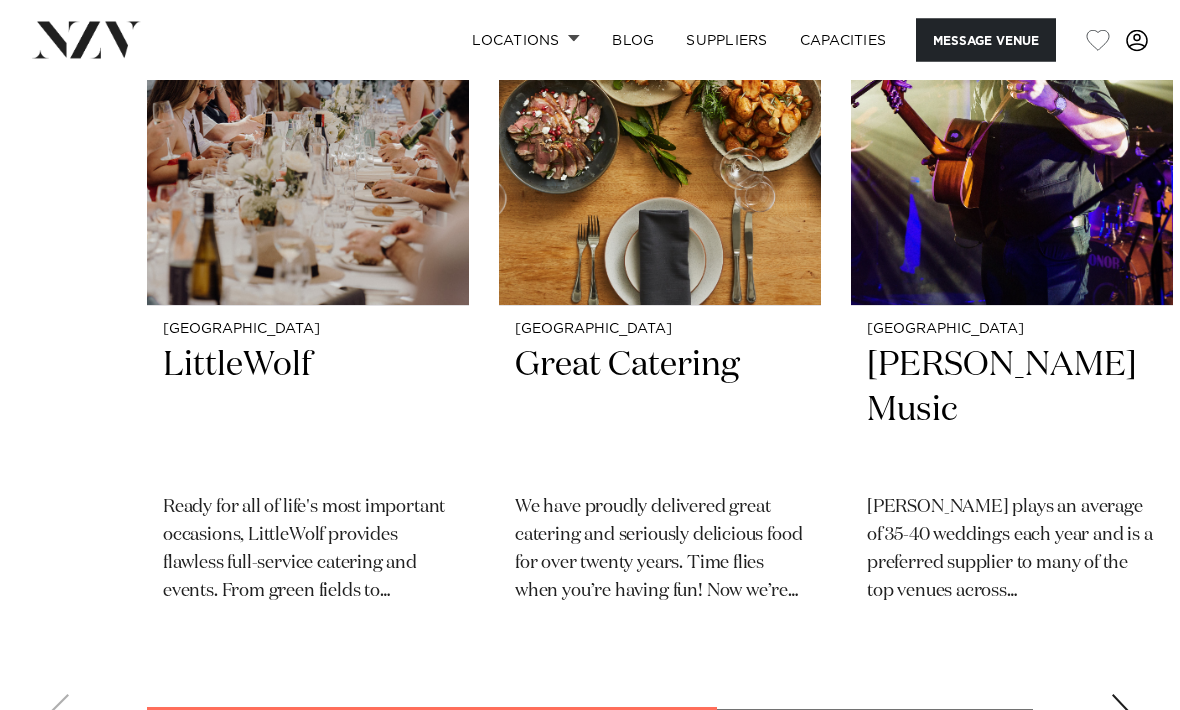 click at bounding box center (1120, 711) 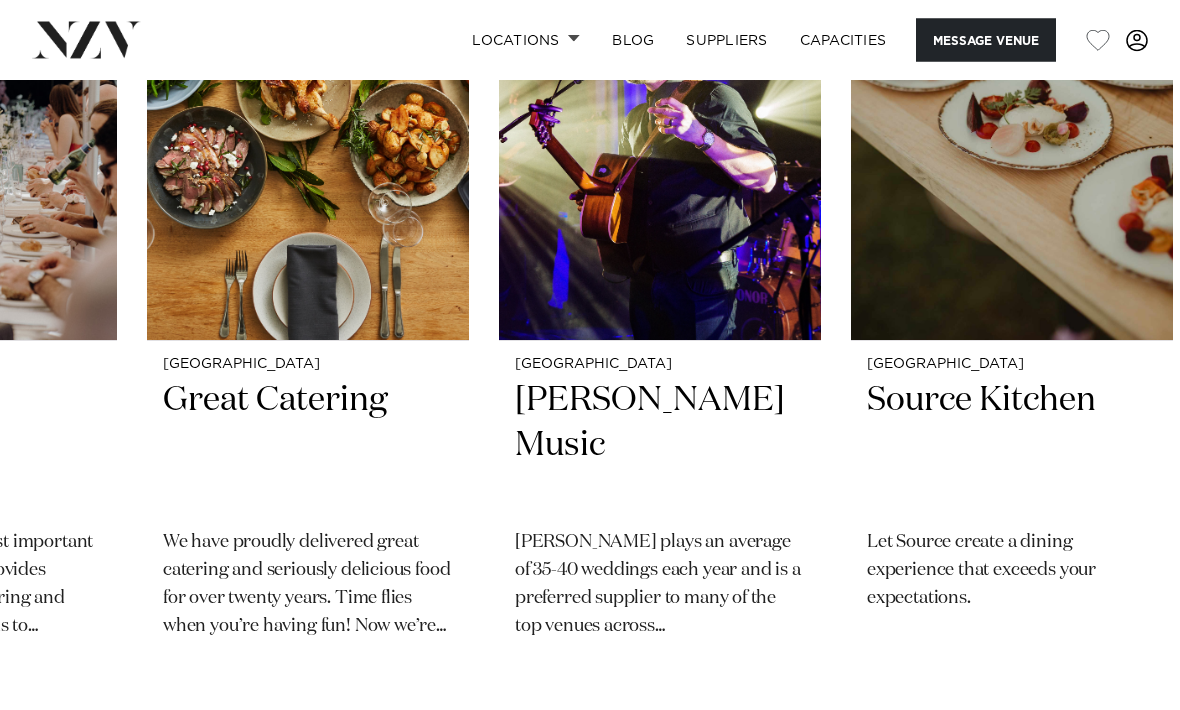 click at bounding box center [1120, 746] 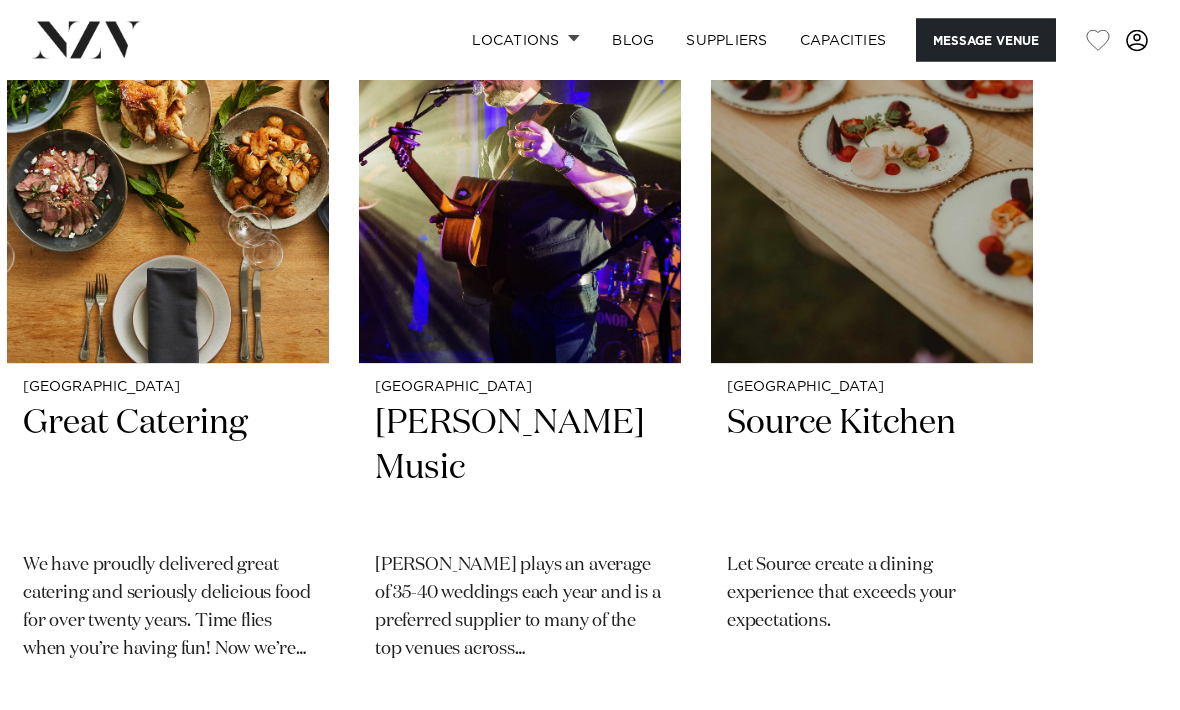 scroll, scrollTop: 3139, scrollLeft: 0, axis: vertical 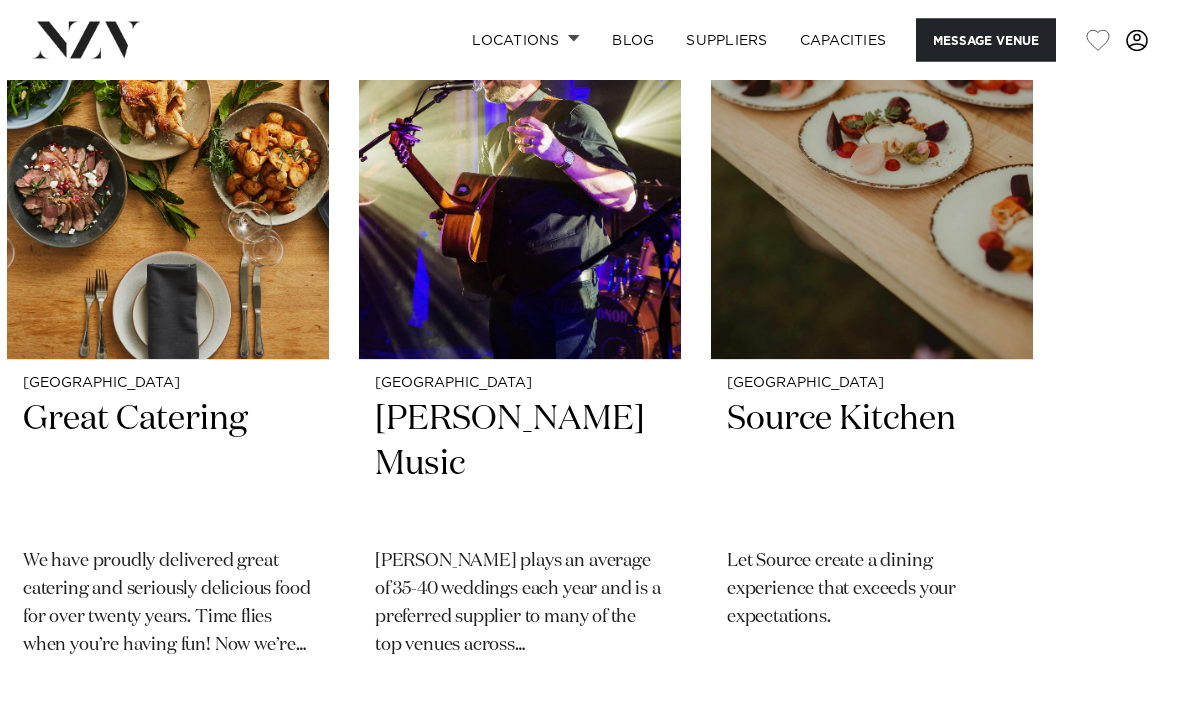 click on "Auckland
LittleWolf
Ready for all of life's most important occasions, LittleWolf provides flawless full-service catering and events. From green fields to cathedrals, LittleWolf will manage the infrastructure and staff required to create a professional, safe and stylish event. However unique your event, LittleWolf can bring your vision to life.
Auckland
Great Catering
We have proudly delivered great catering and seriously delicious food for over twenty years. Time flies when you’re having fun! Now we’re pushing the boundaries of expectation, flexing a little muscle, and turning our talents towards innovative concepts and creative executions." at bounding box center (590, 362) 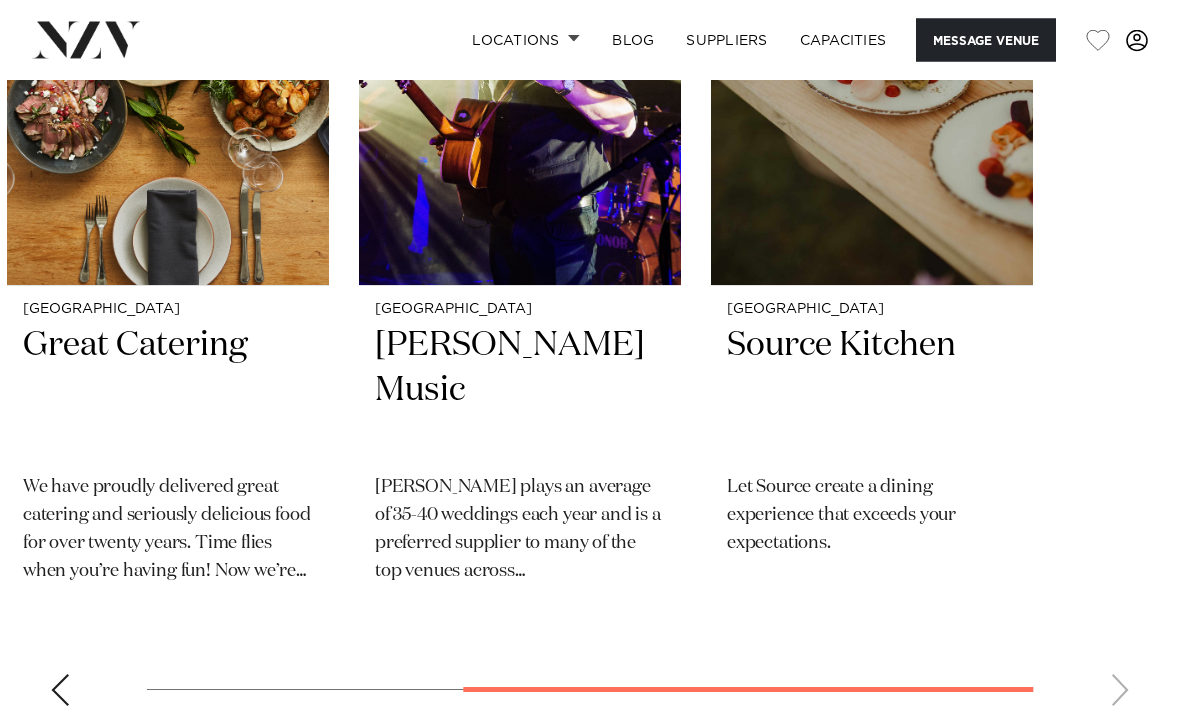 scroll, scrollTop: 3214, scrollLeft: 0, axis: vertical 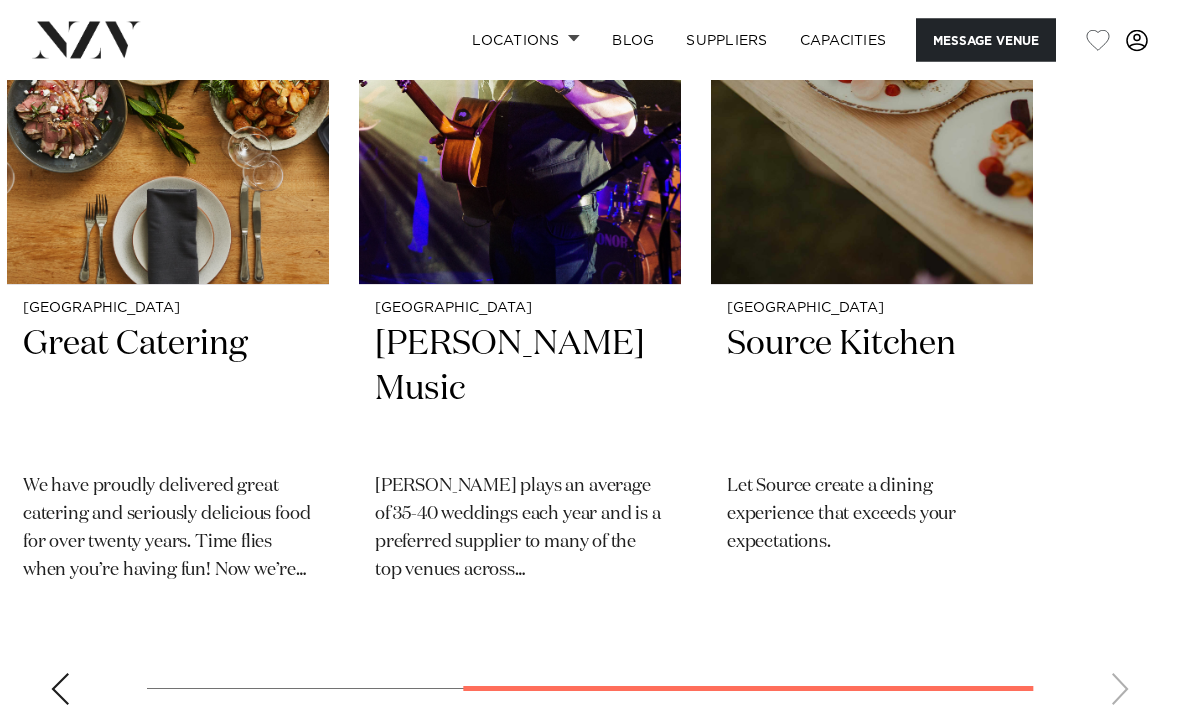 click on "Auckland
LittleWolf
Ready for all of life's most important occasions, LittleWolf provides flawless full-service catering and events. From green fields to cathedrals, LittleWolf will manage the infrastructure and staff required to create a professional, safe and stylish event. However unique your event, LittleWolf can bring your vision to life.
Auckland
Great Catering
We have proudly delivered great catering and seriously delicious food for over twenty years. Time flies when you’re having fun! Now we’re pushing the boundaries of expectation, flexing a little muscle, and turning our talents towards innovative concepts and creative executions." at bounding box center (590, 287) 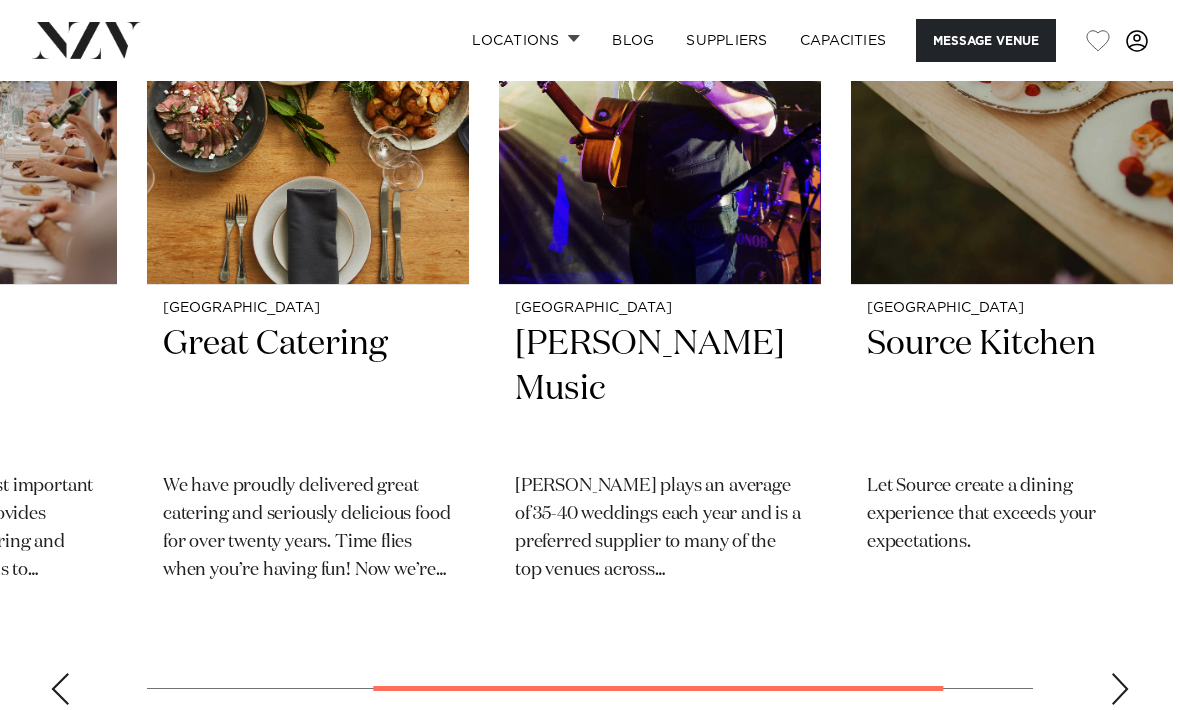 click at bounding box center [60, 689] 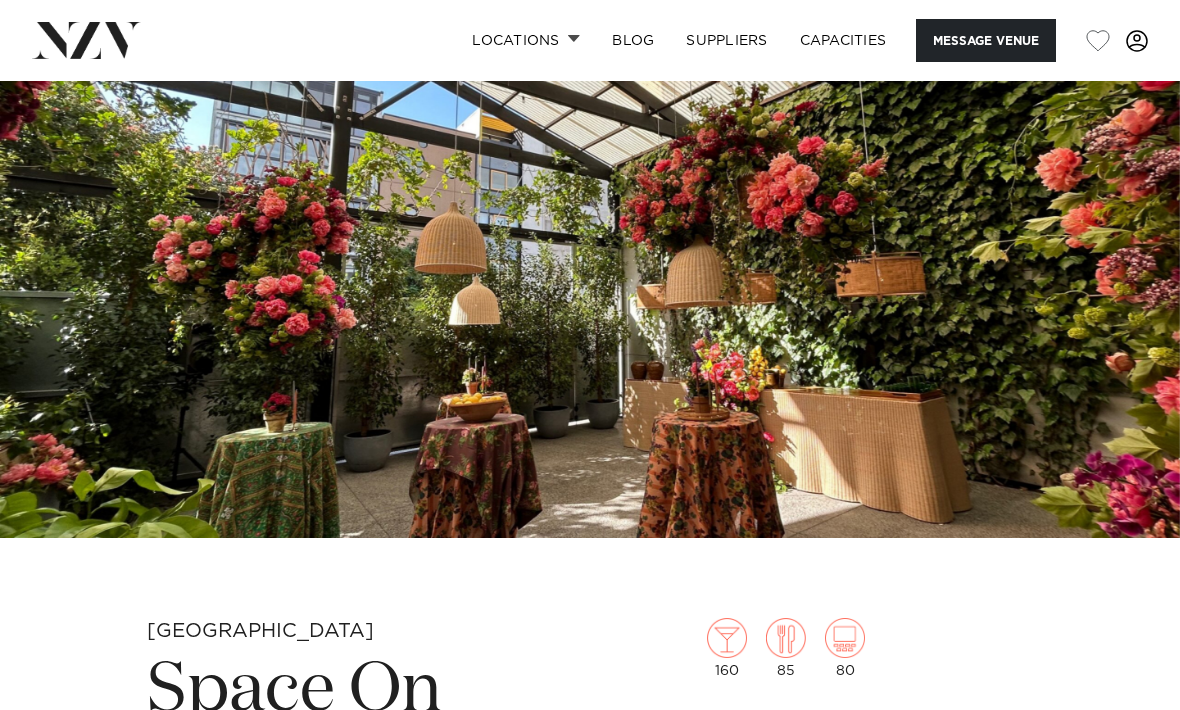 scroll, scrollTop: 0, scrollLeft: 0, axis: both 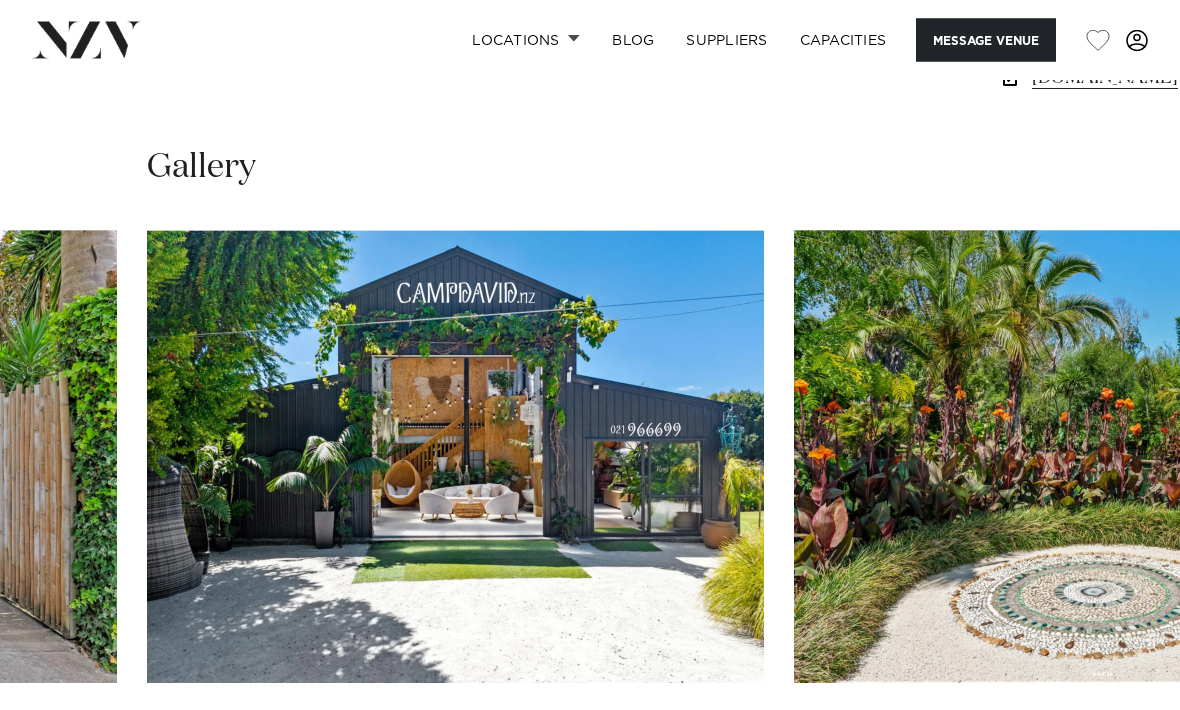 click at bounding box center (1102, 457) 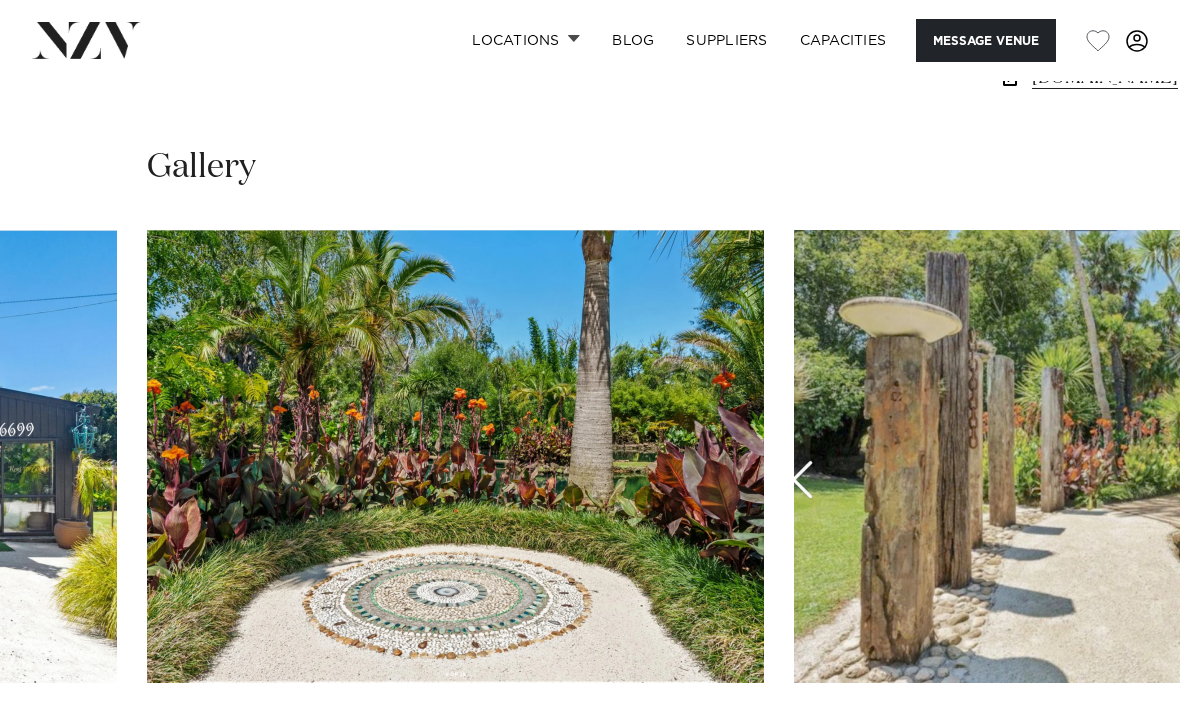 click at bounding box center [455, 456] 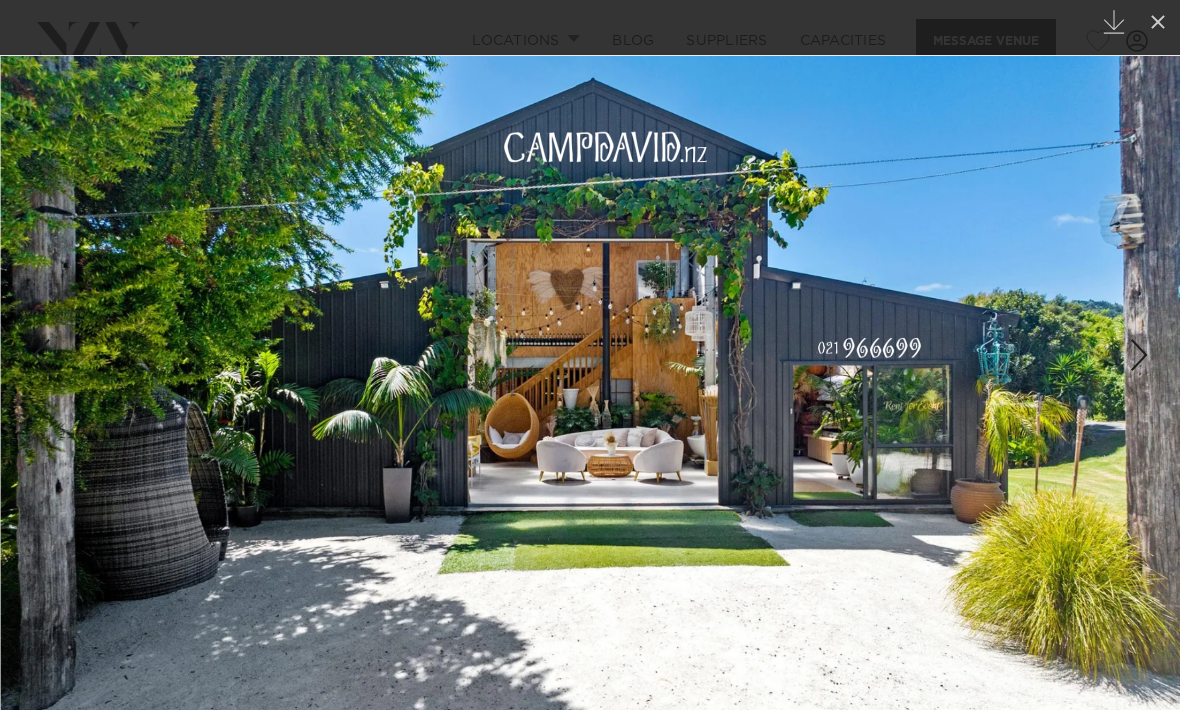 click 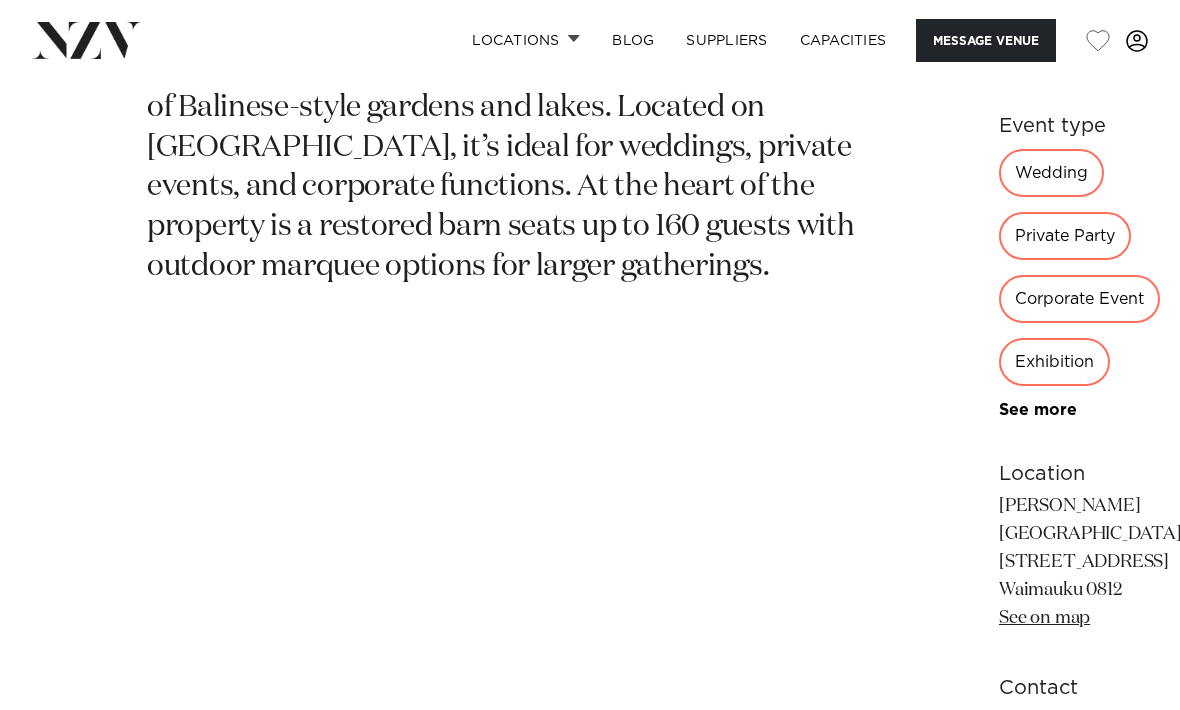 scroll, scrollTop: 942, scrollLeft: 0, axis: vertical 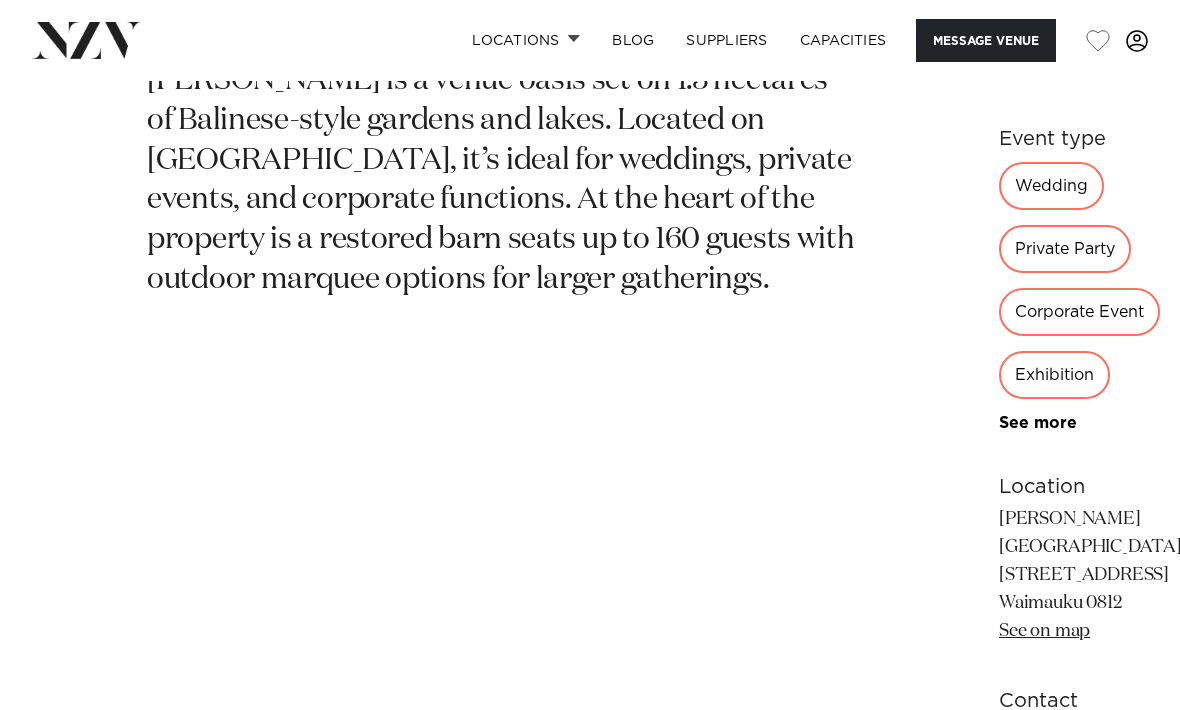 click on "See on map" at bounding box center [1044, 631] 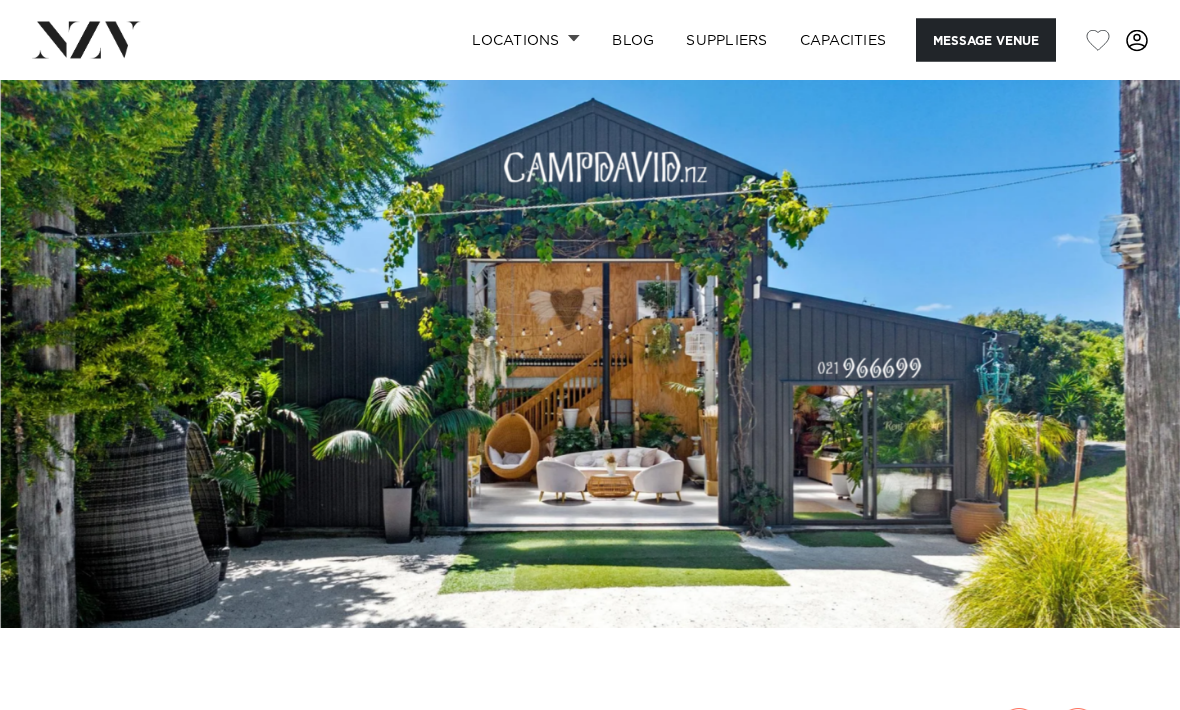 scroll, scrollTop: 0, scrollLeft: 0, axis: both 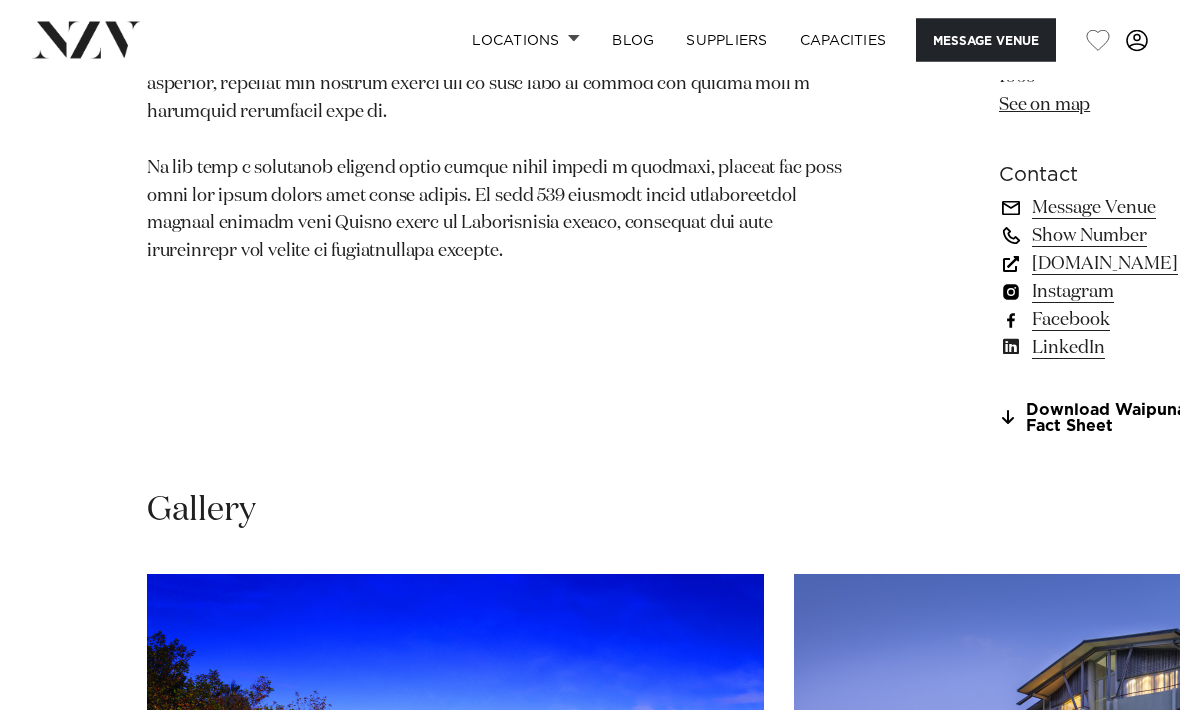 click on "Cocktail Function" at bounding box center (1083, -213) 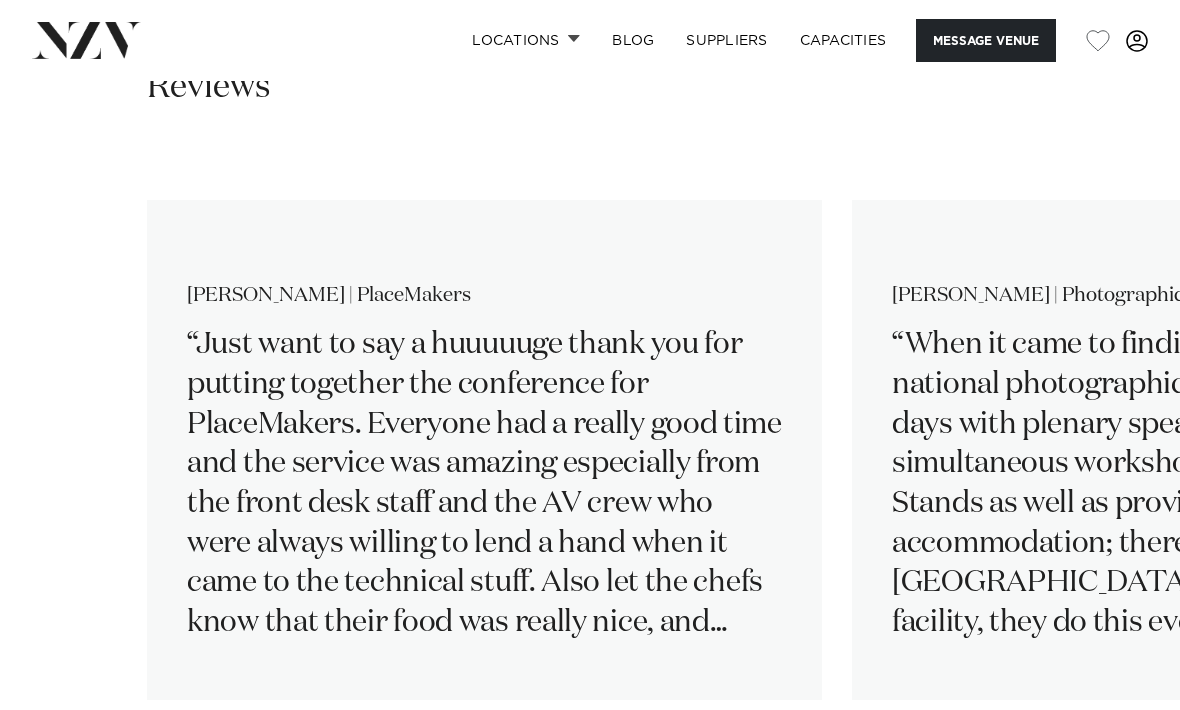 scroll, scrollTop: 3085, scrollLeft: 0, axis: vertical 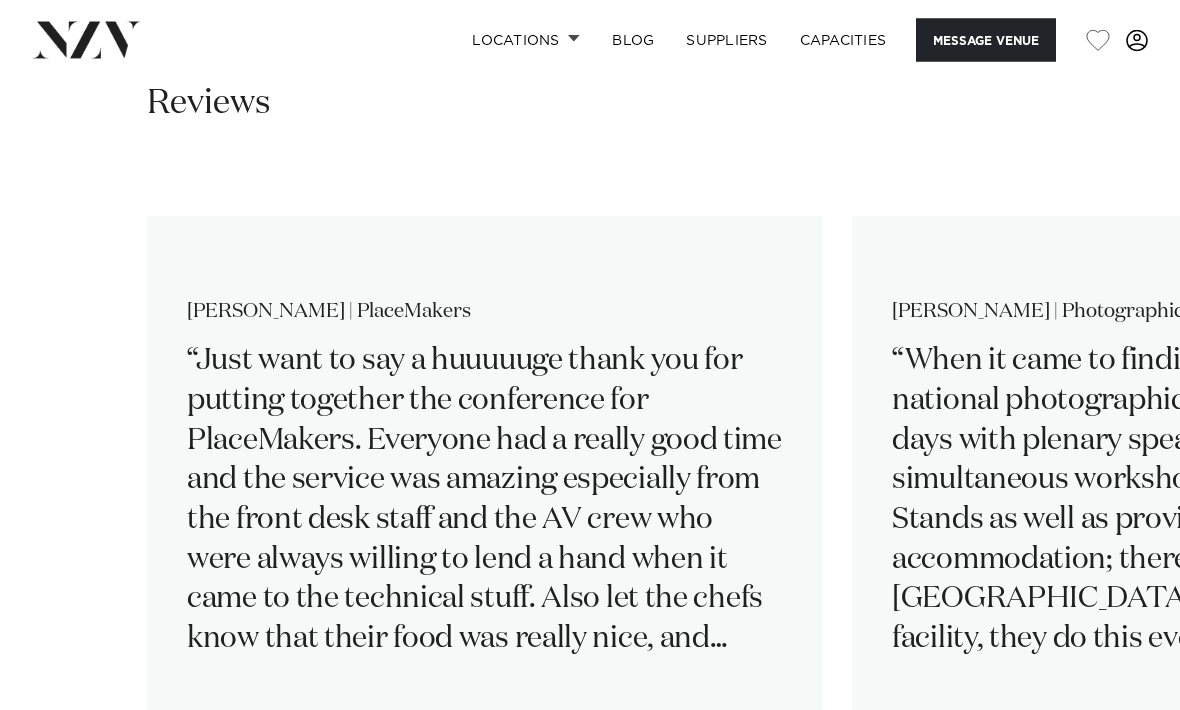 click at bounding box center [291, -136] 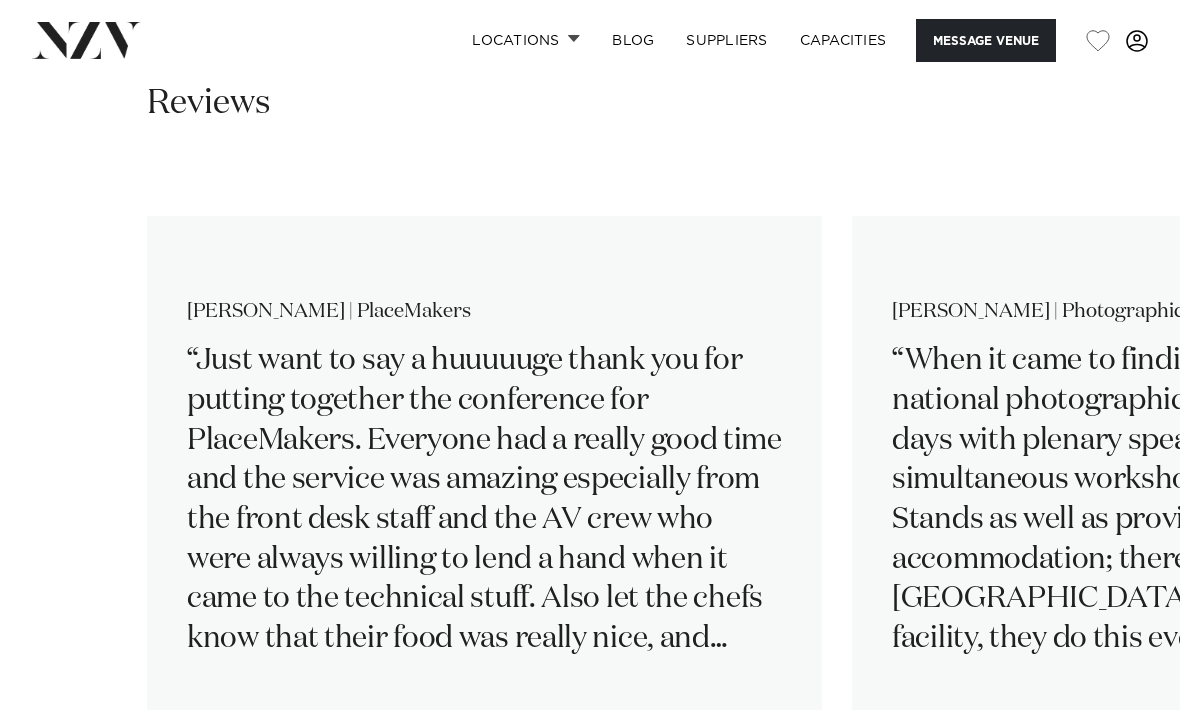 click on "Medium sized venue with partial lagoon views and natural light, ideal for U-shape training sessions" at bounding box center [297, 341] 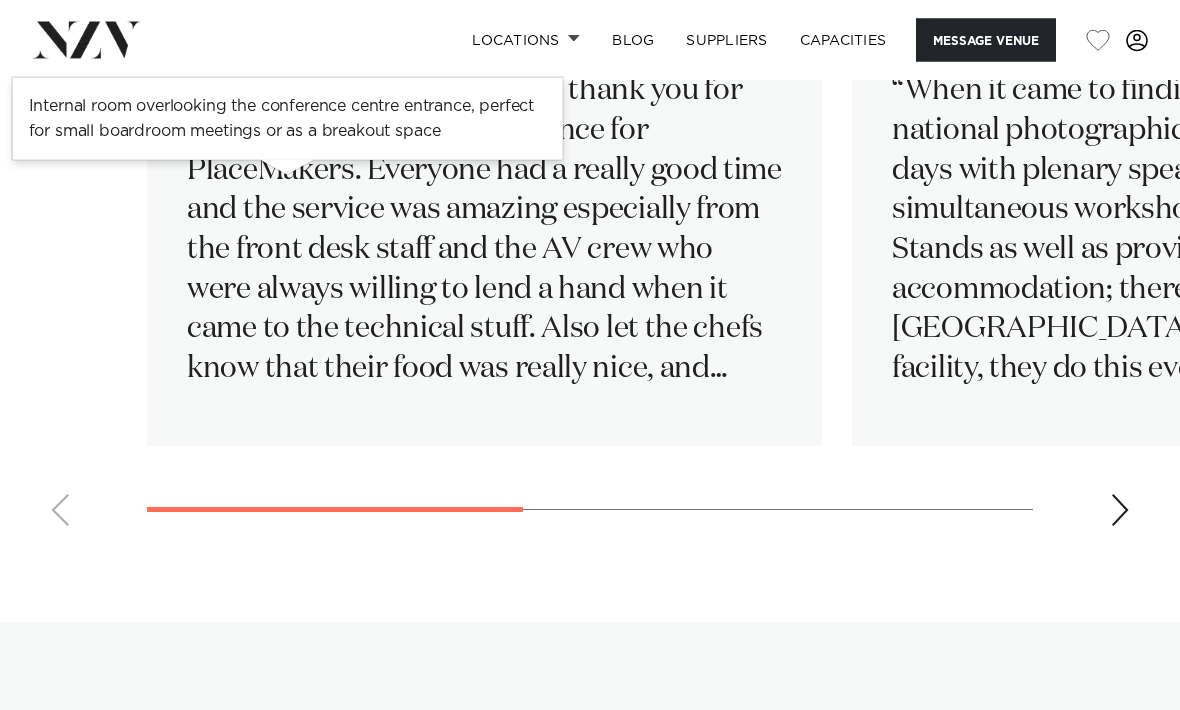 scroll, scrollTop: 3345, scrollLeft: 0, axis: vertical 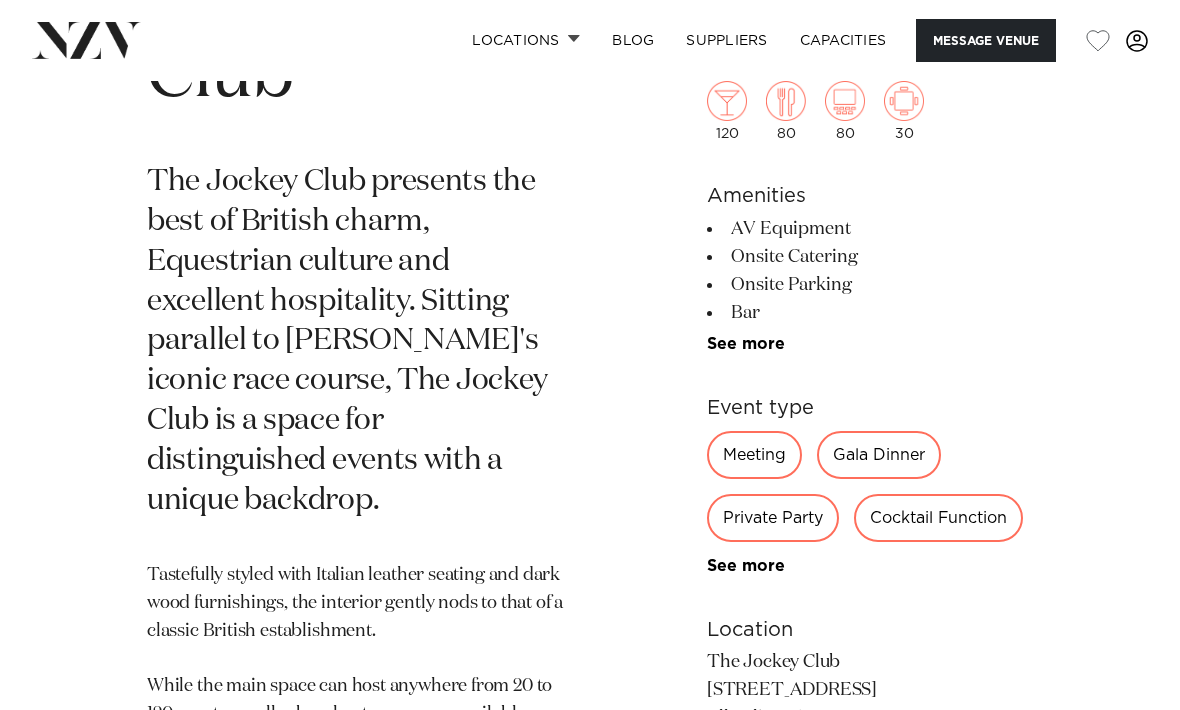 click on "See more" at bounding box center [785, 344] 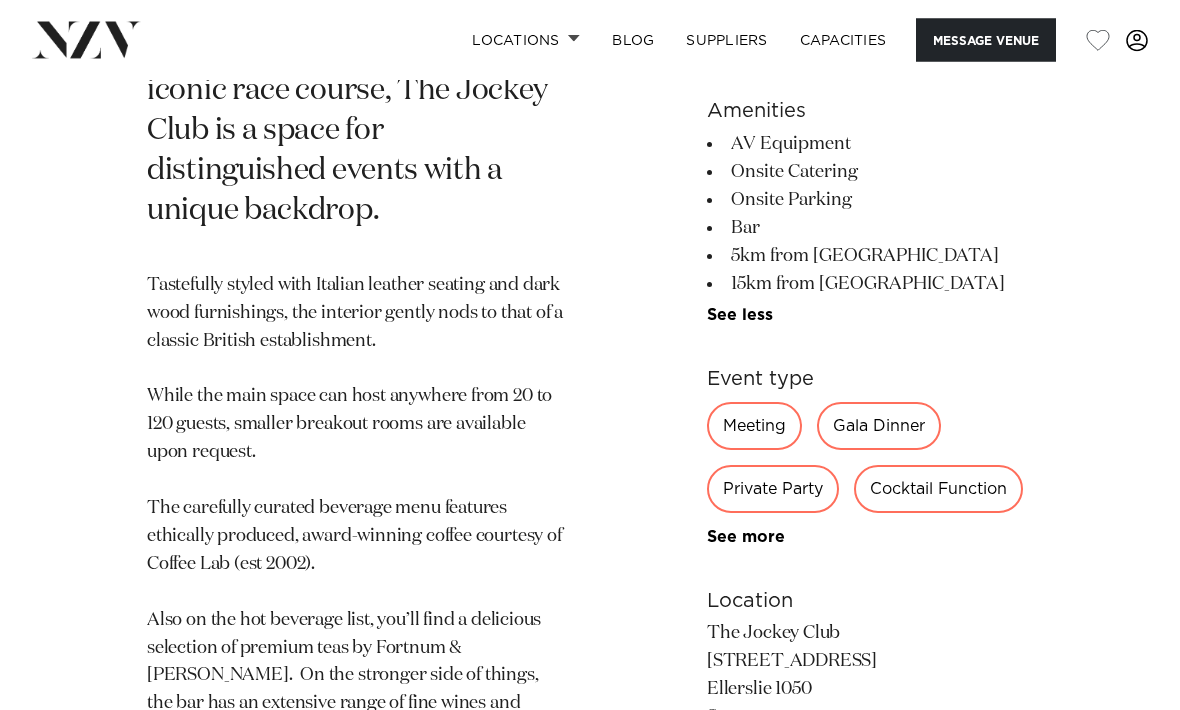 scroll, scrollTop: 1101, scrollLeft: 0, axis: vertical 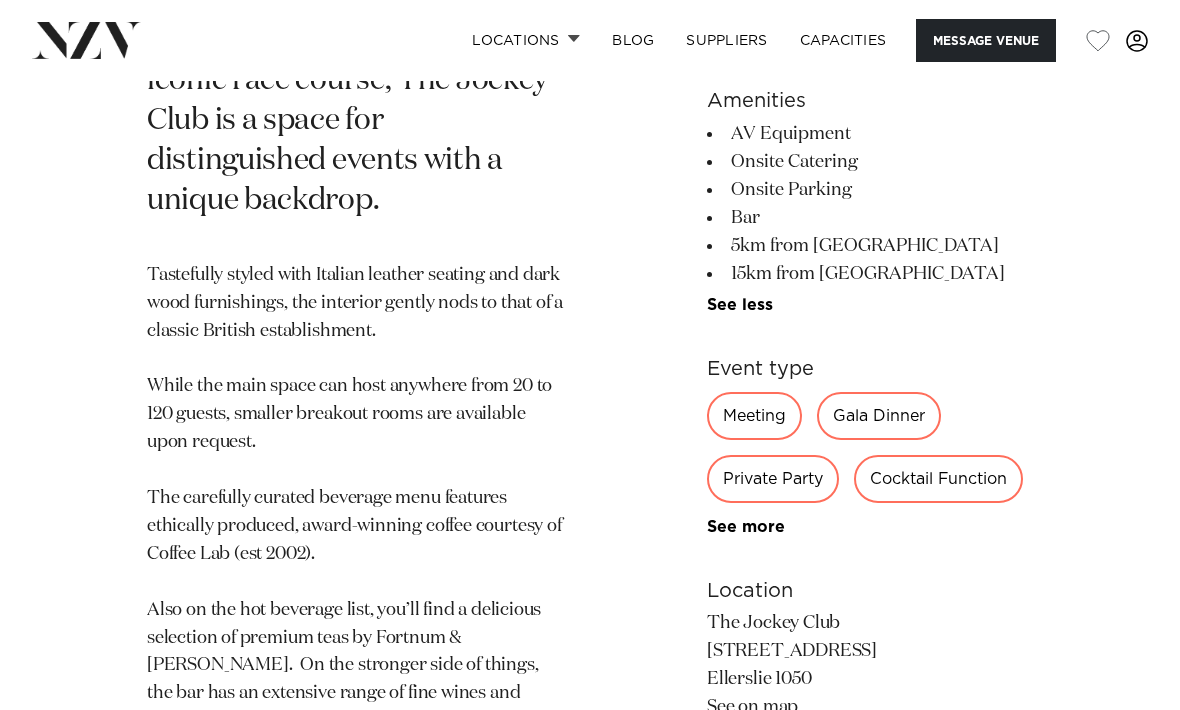 click on "Cocktail Function" at bounding box center [938, 479] 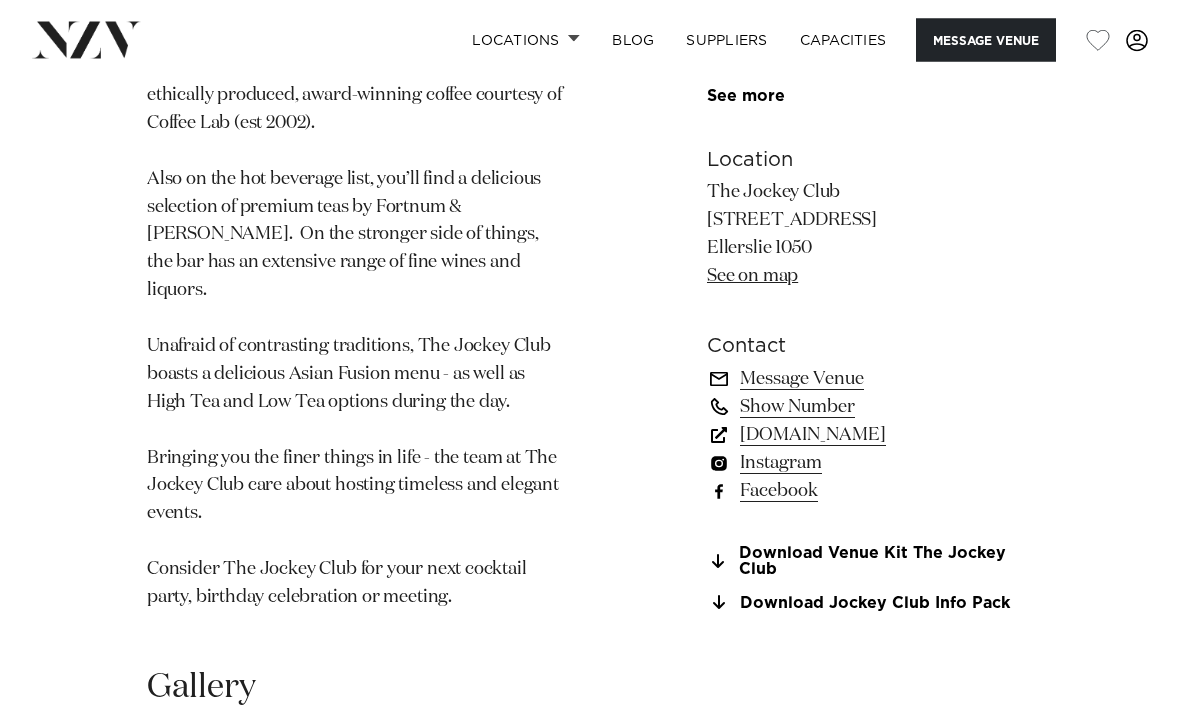 scroll, scrollTop: 1532, scrollLeft: 0, axis: vertical 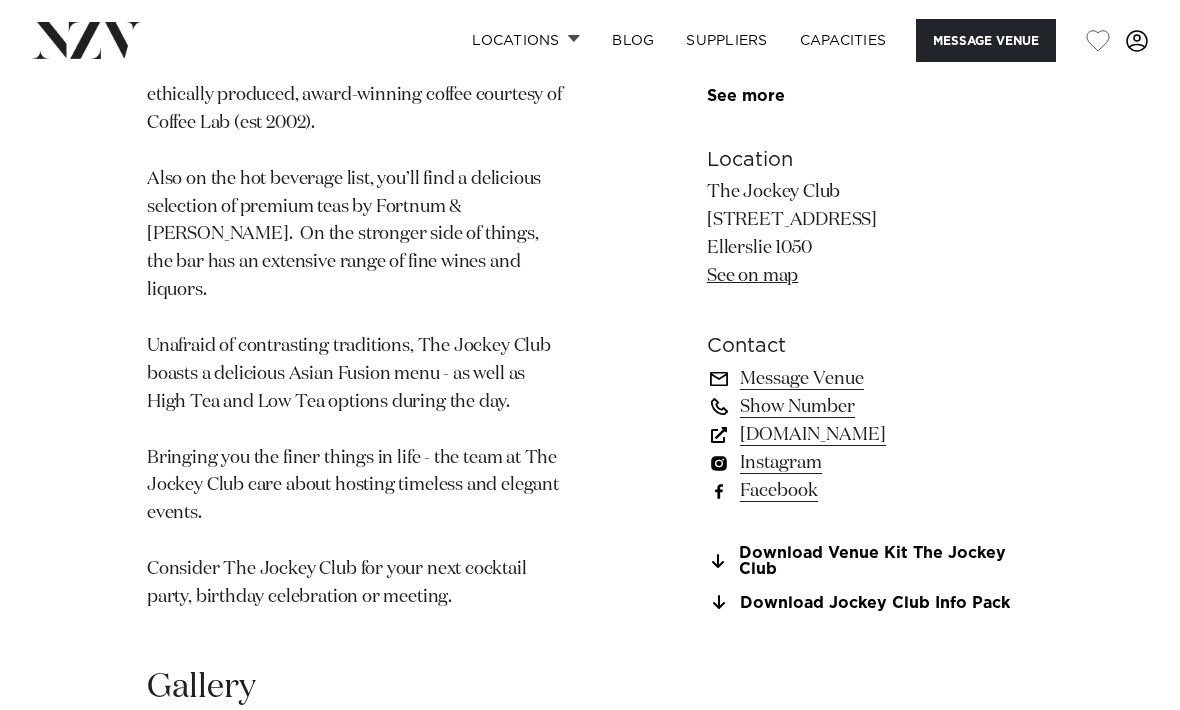 click on "Download Venue Kit The Jockey Club" at bounding box center [870, 561] 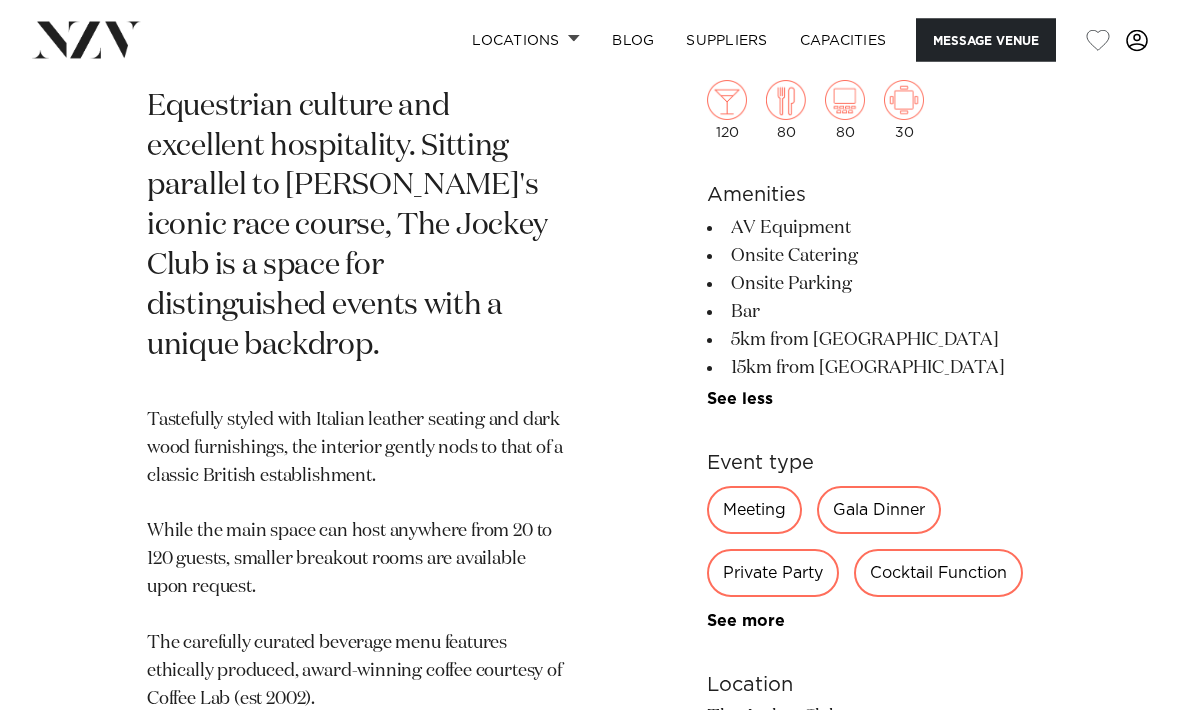 scroll, scrollTop: 882, scrollLeft: 0, axis: vertical 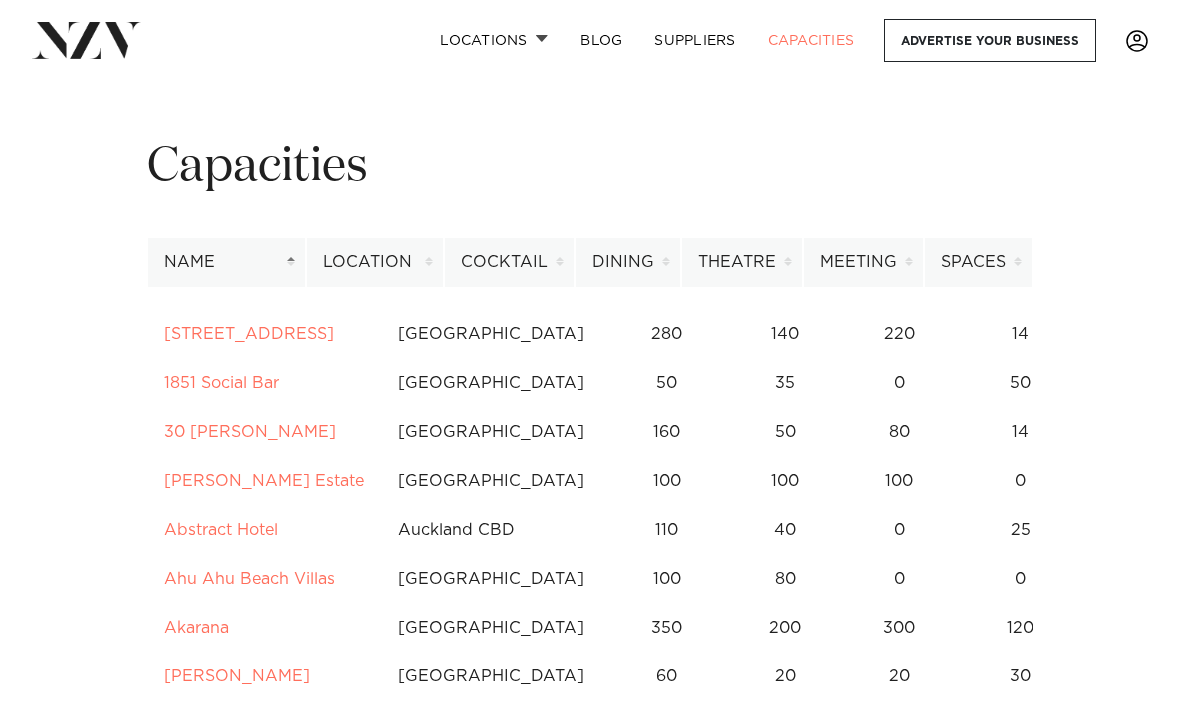 click on "Cocktail" at bounding box center (509, 262) 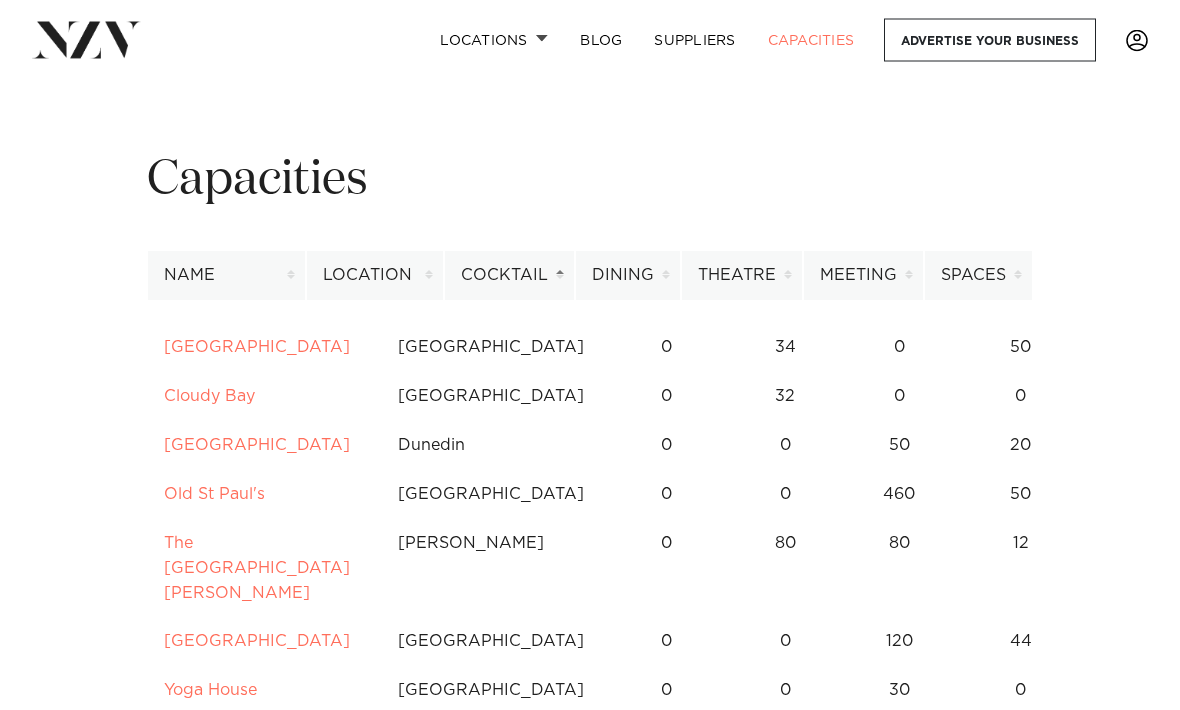 scroll, scrollTop: 0, scrollLeft: 0, axis: both 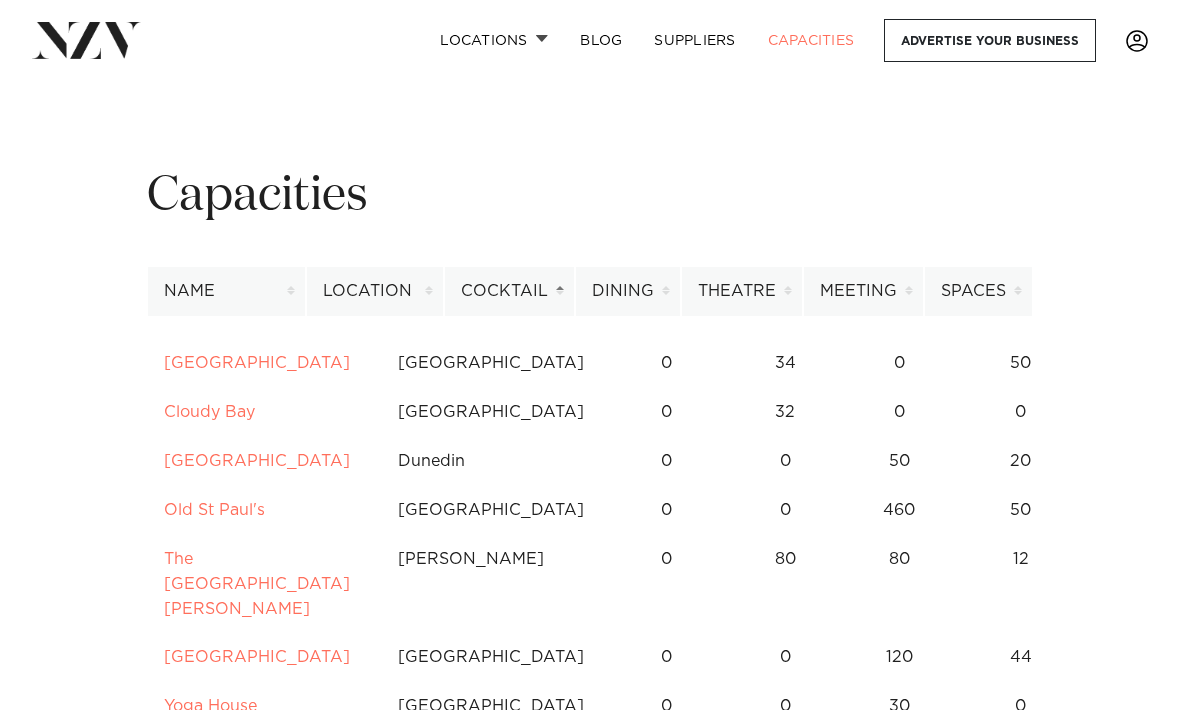 click on "Locations" at bounding box center (494, 40) 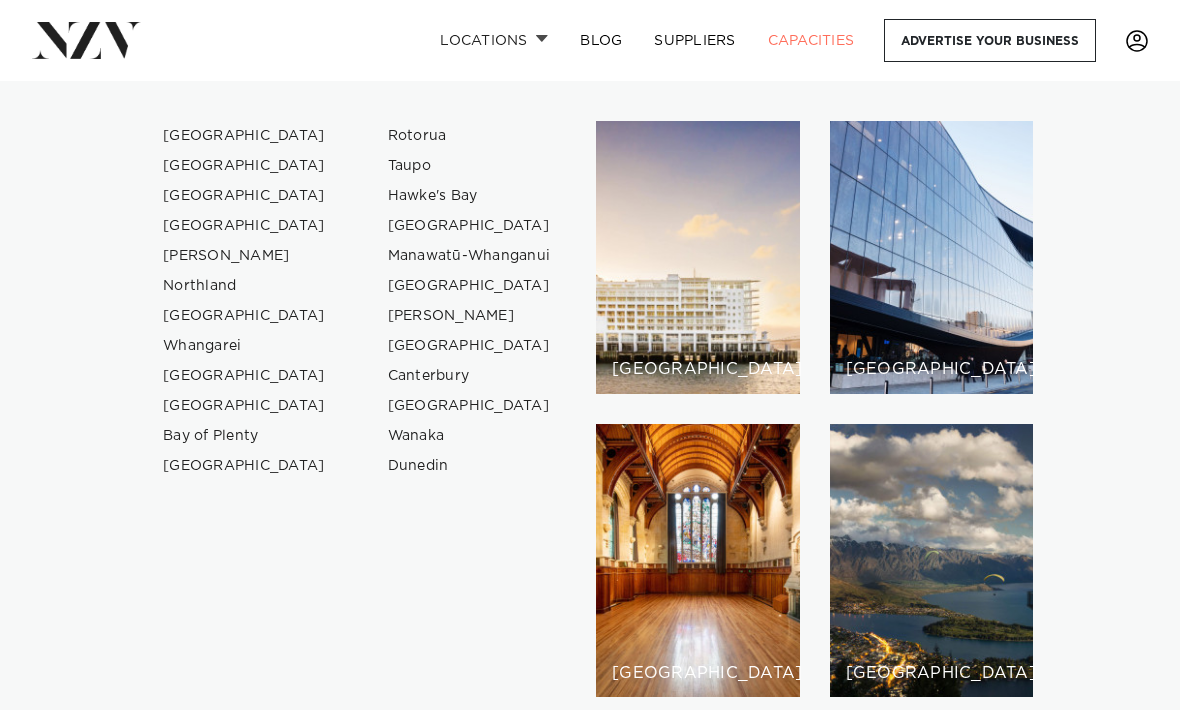 click on "[GEOGRAPHIC_DATA]" at bounding box center [244, 136] 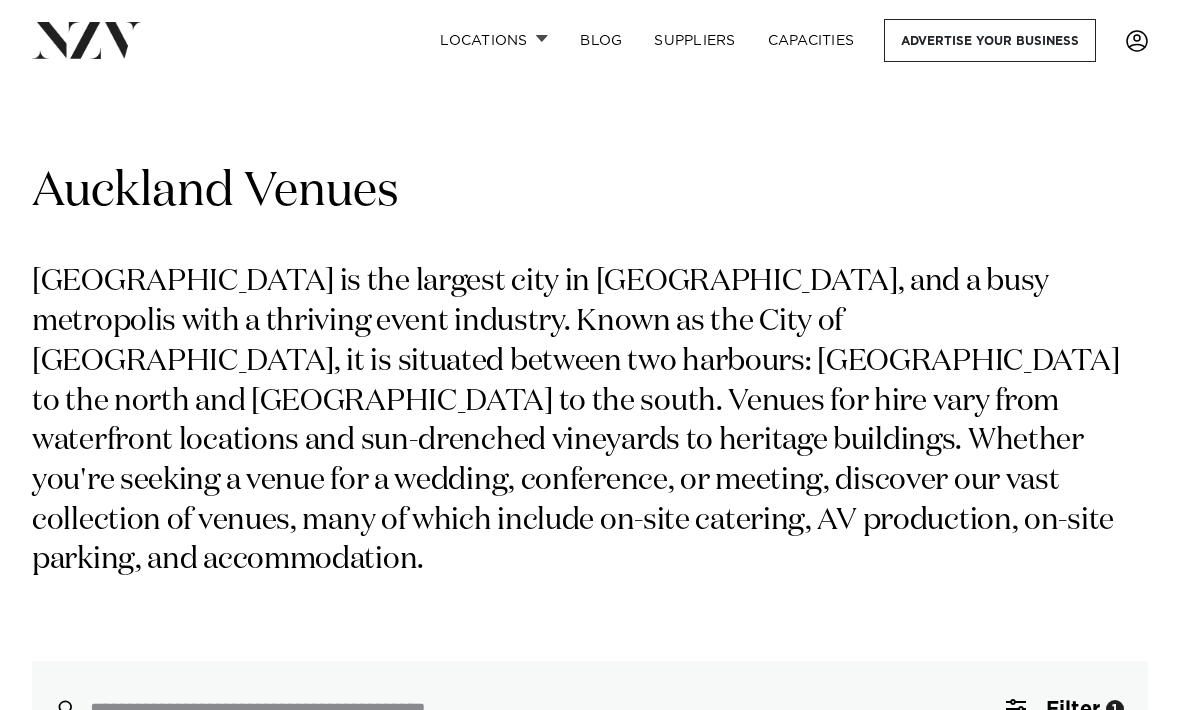 scroll, scrollTop: 0, scrollLeft: 0, axis: both 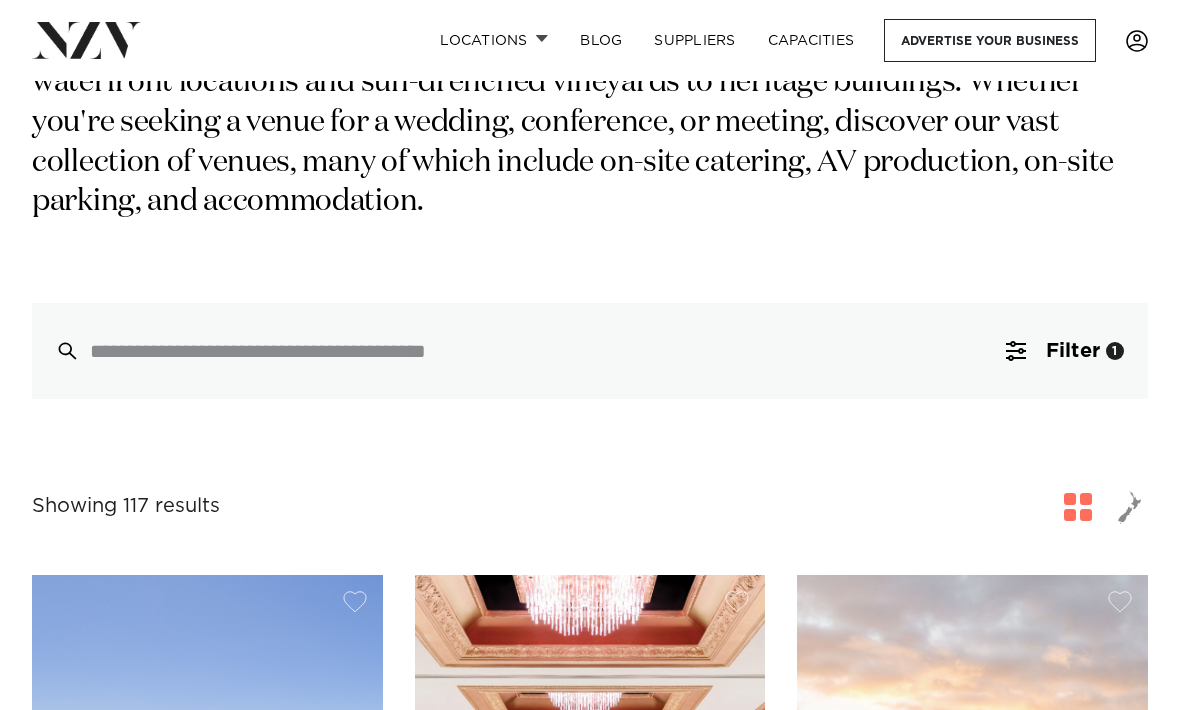 click on "Filter" at bounding box center (1073, 351) 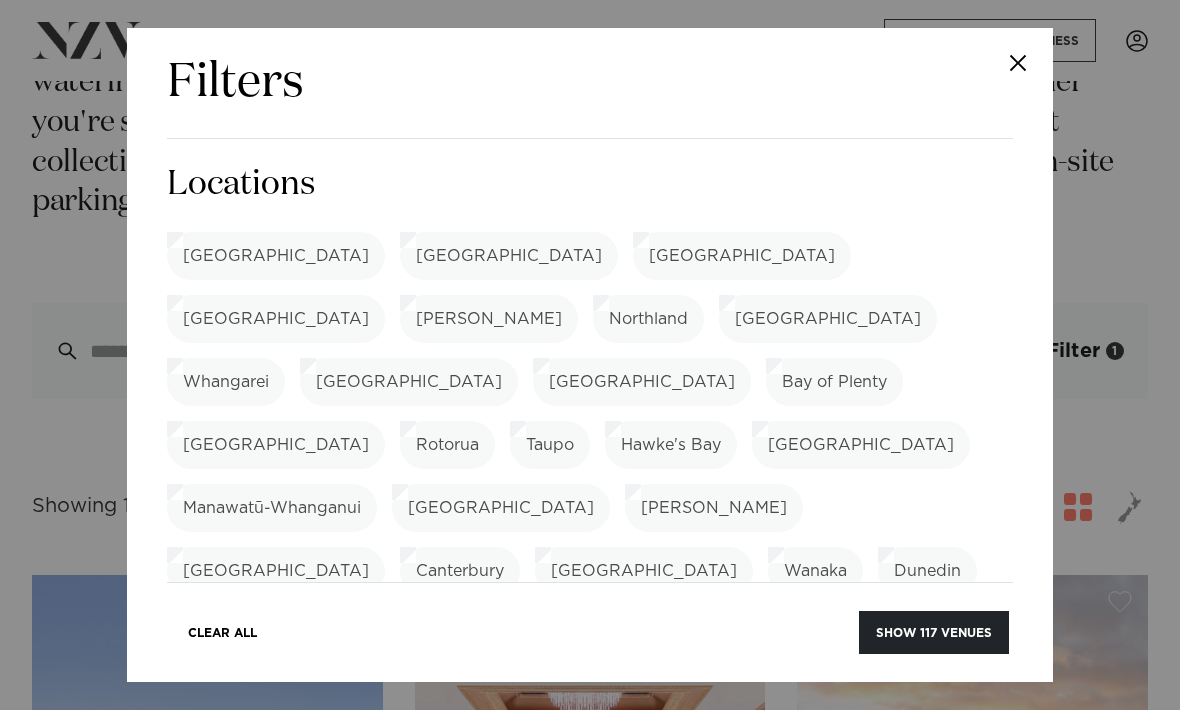 click on "Show 117 venues" at bounding box center (934, 632) 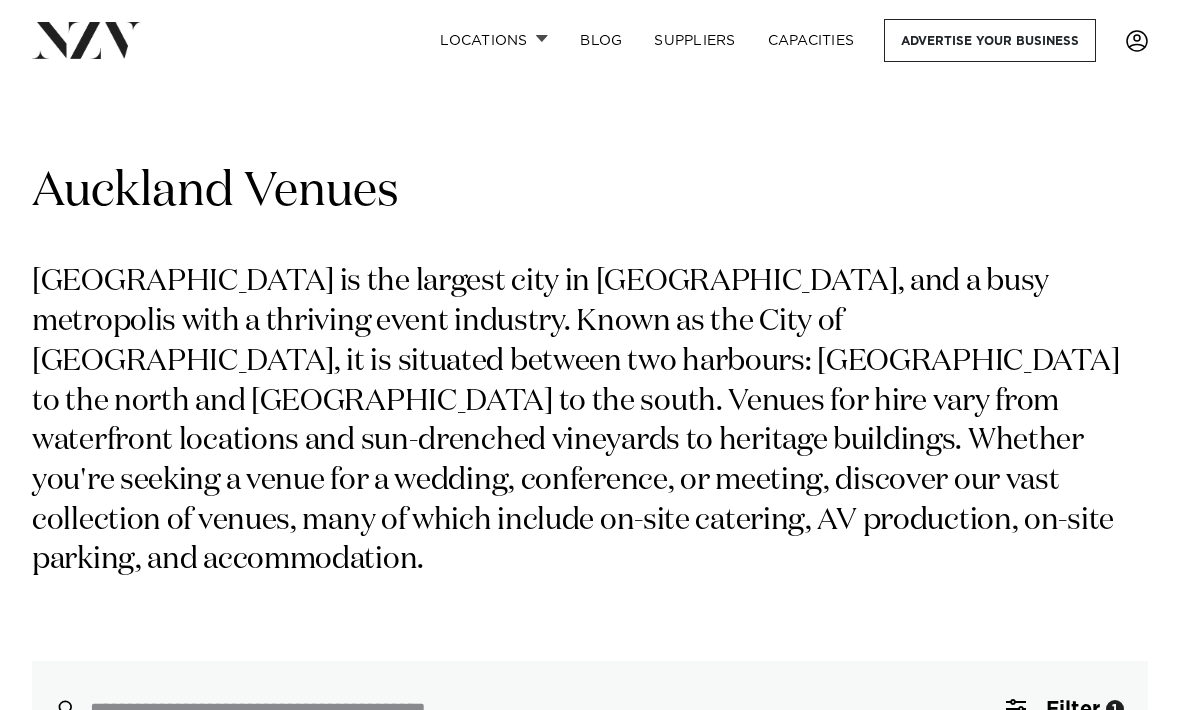 scroll, scrollTop: 0, scrollLeft: 0, axis: both 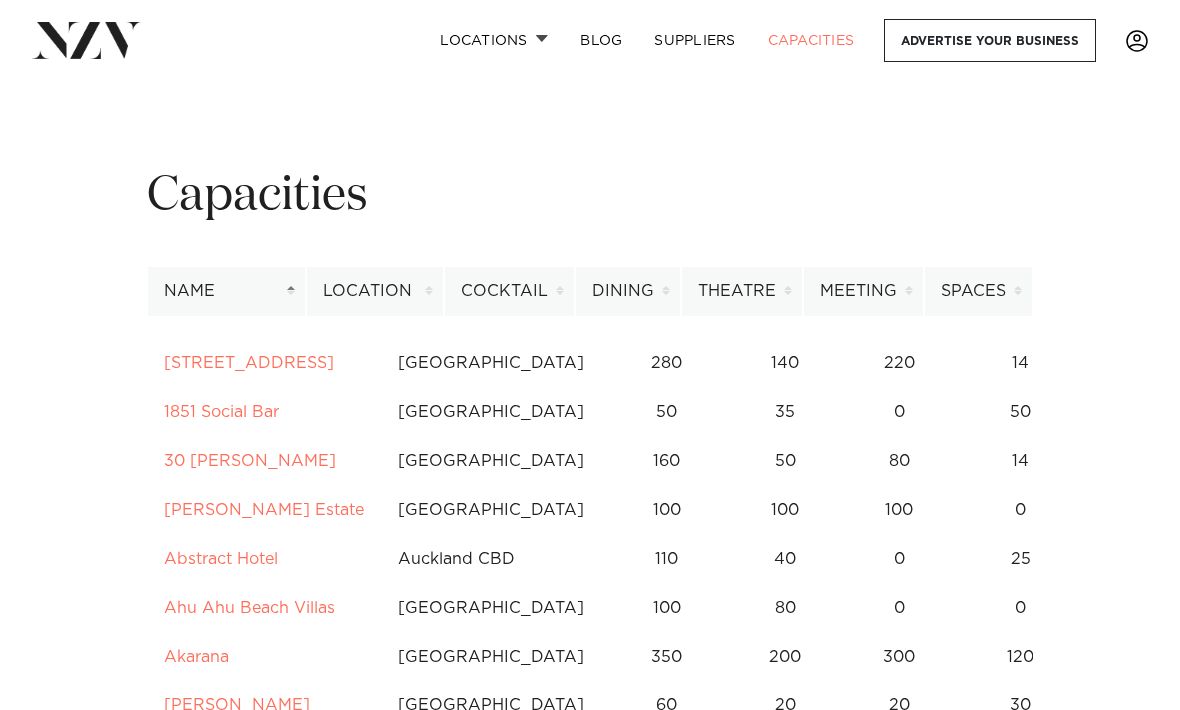 click on "Location" at bounding box center (375, 291) 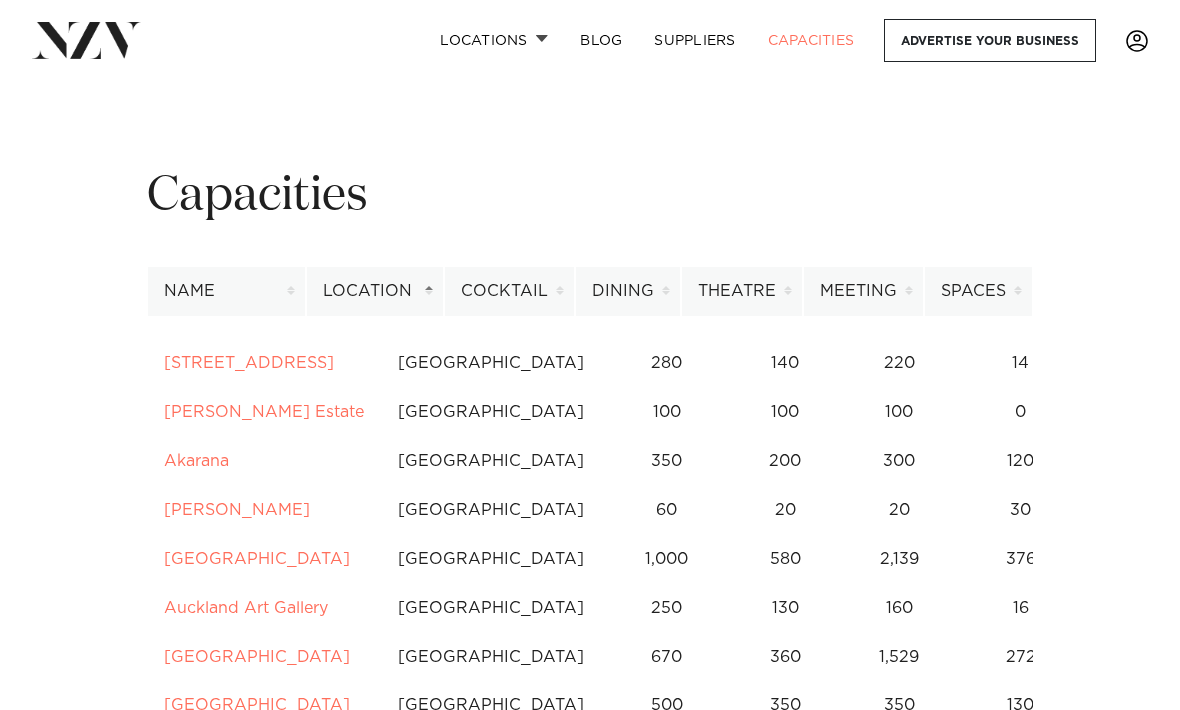 click on "Cocktail" at bounding box center [509, 291] 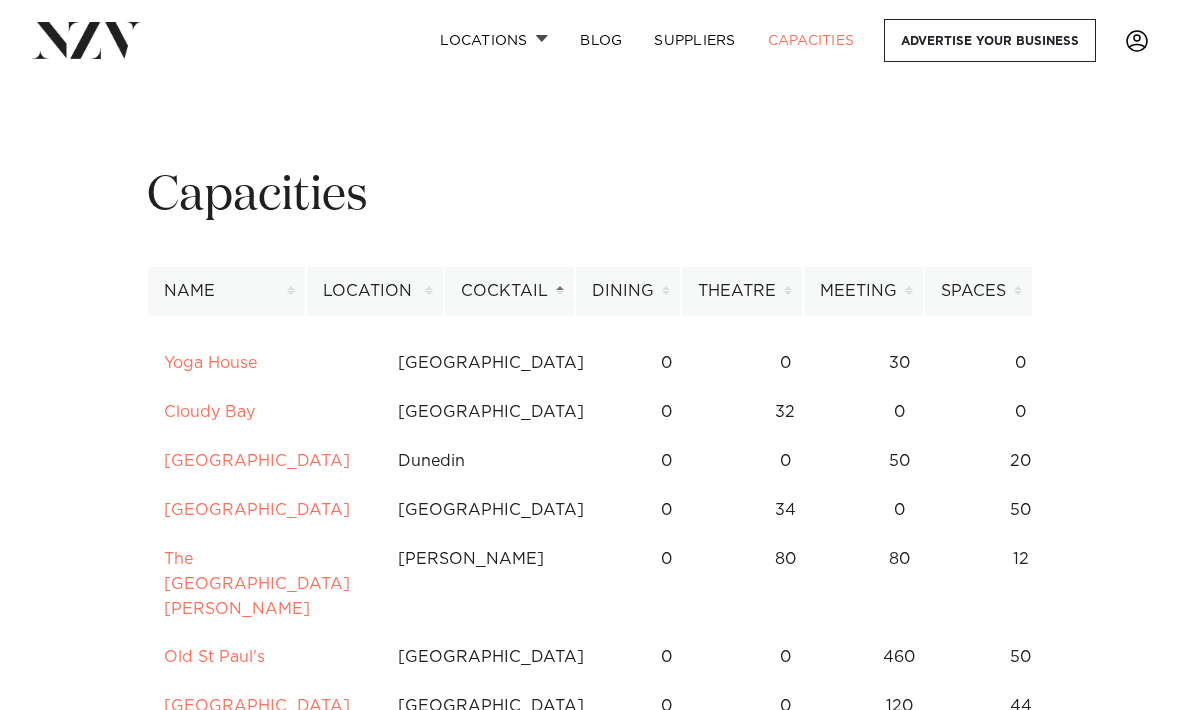 click on "Location" at bounding box center [375, 291] 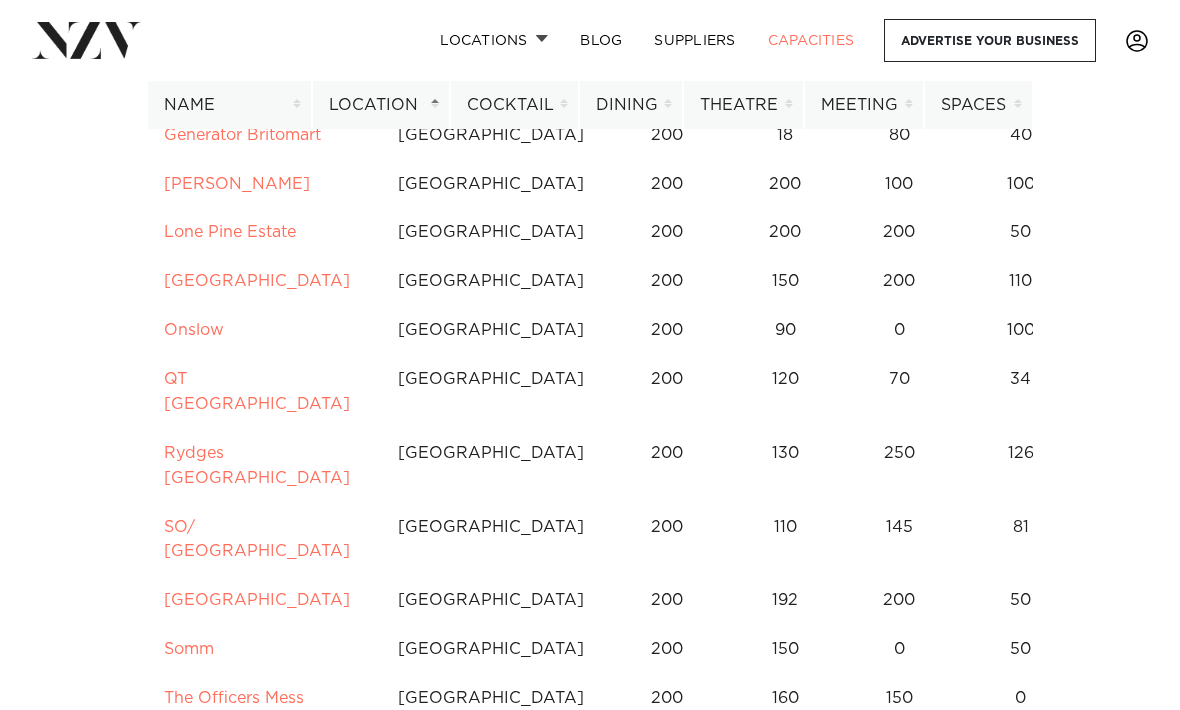 scroll, scrollTop: 2631, scrollLeft: 0, axis: vertical 